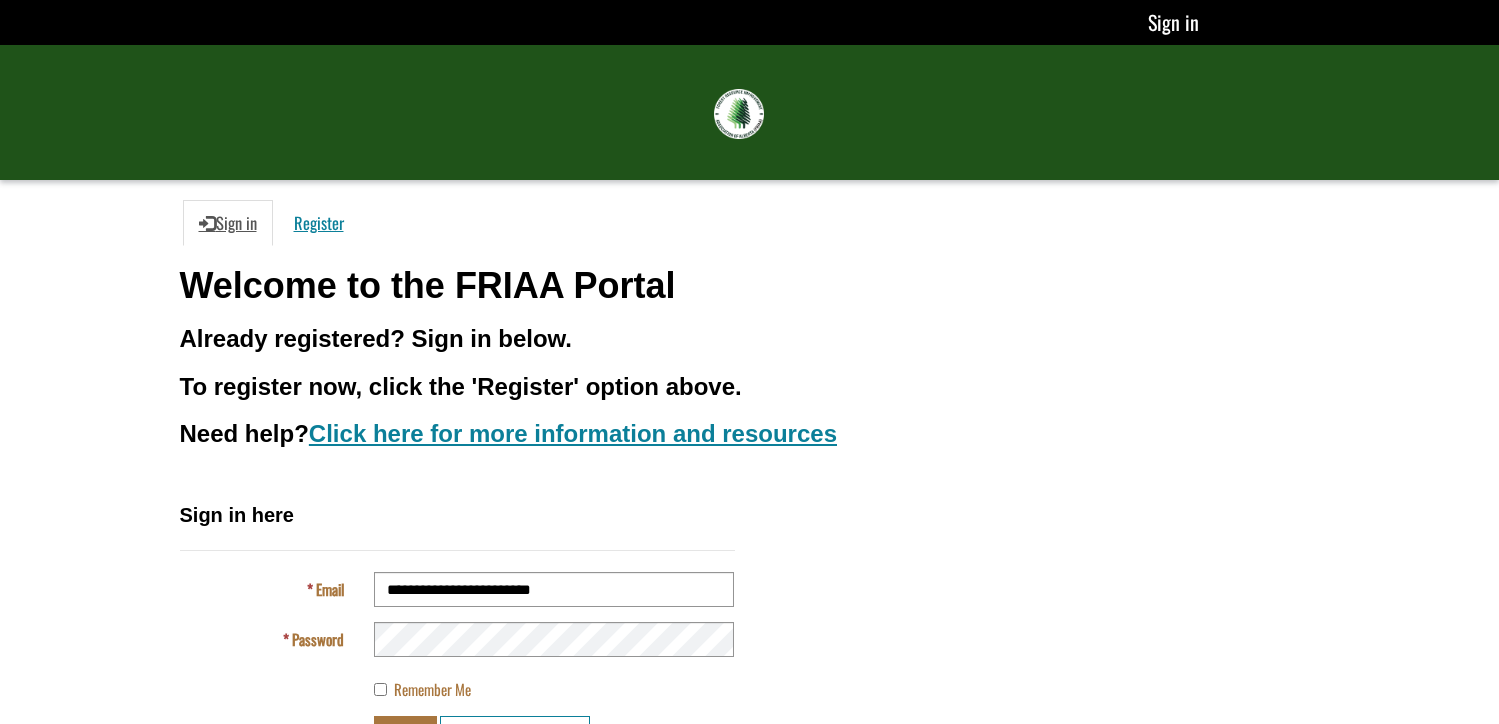 scroll, scrollTop: 0, scrollLeft: 0, axis: both 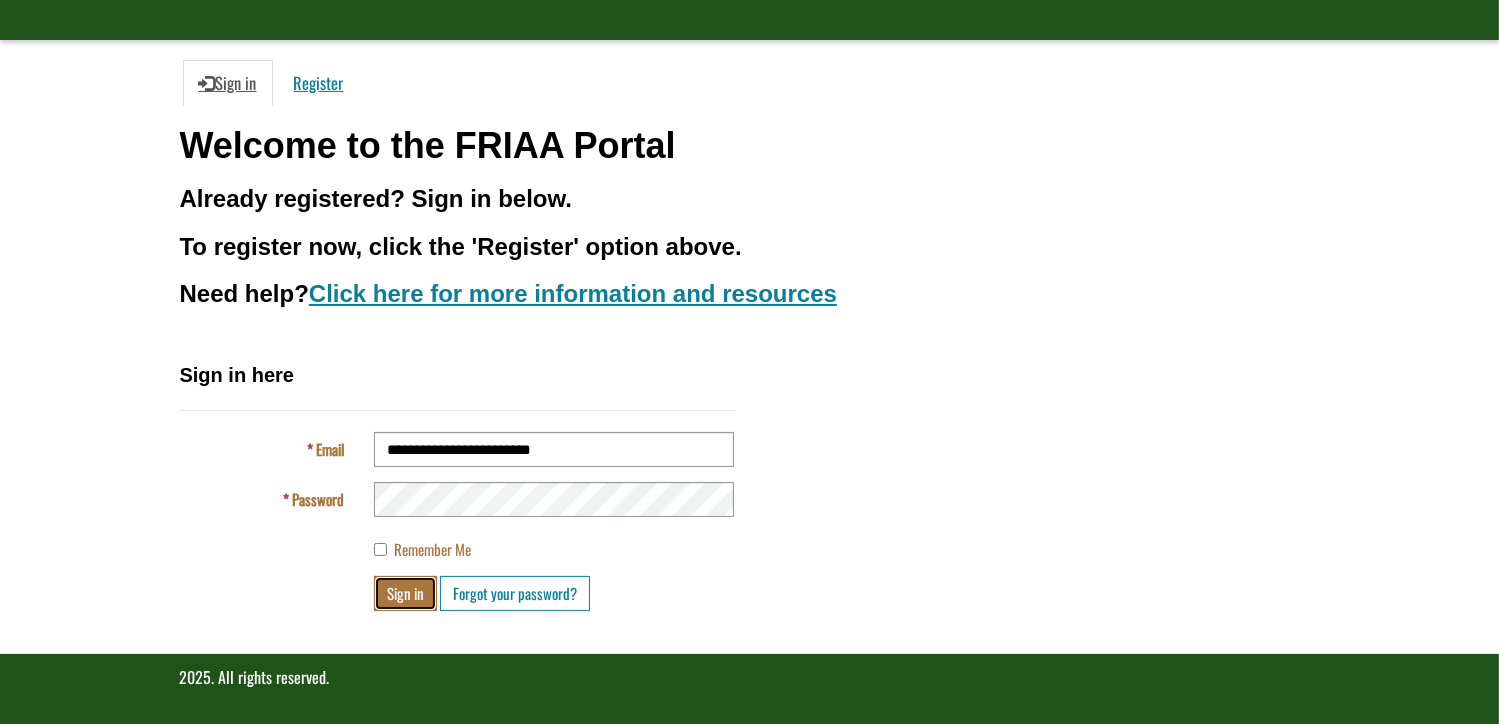 click on "Sign in" at bounding box center (405, 593) 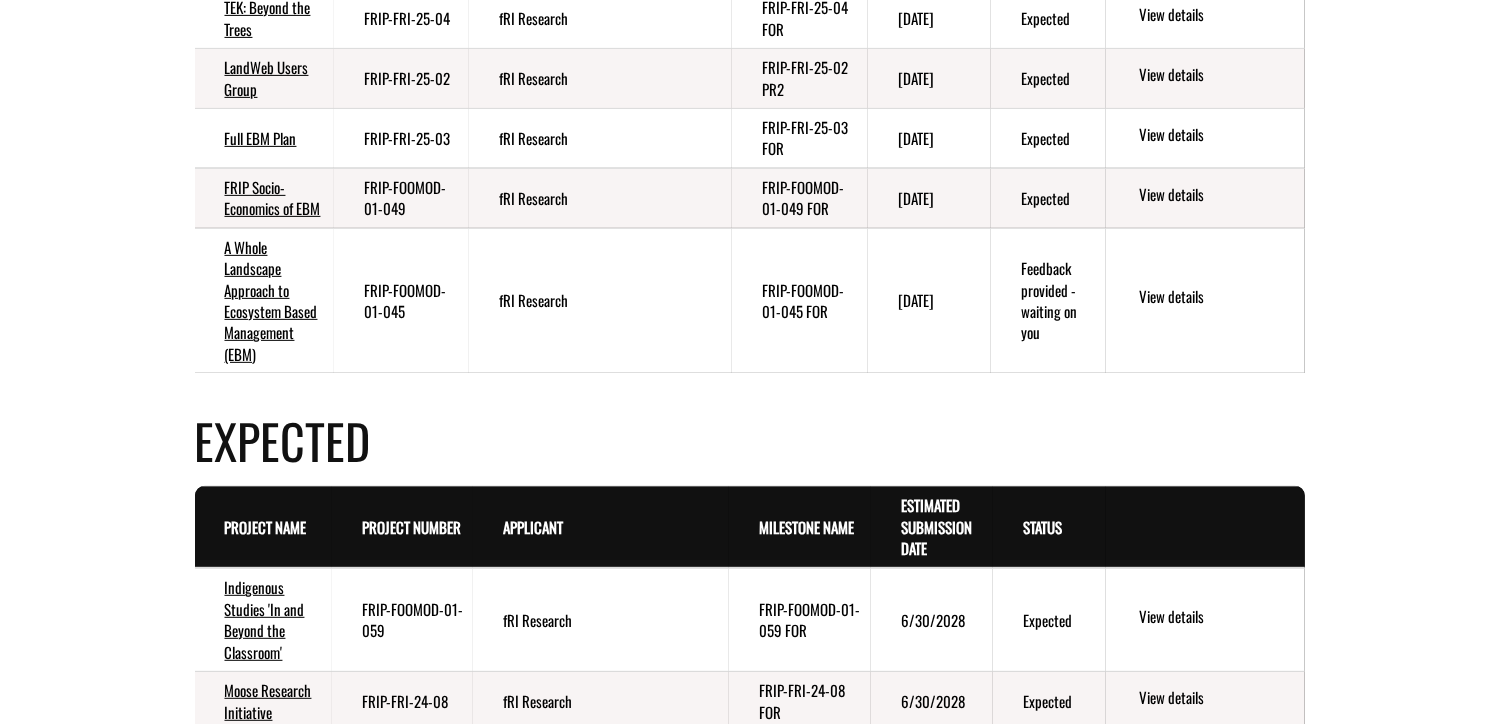 scroll, scrollTop: 900, scrollLeft: 0, axis: vertical 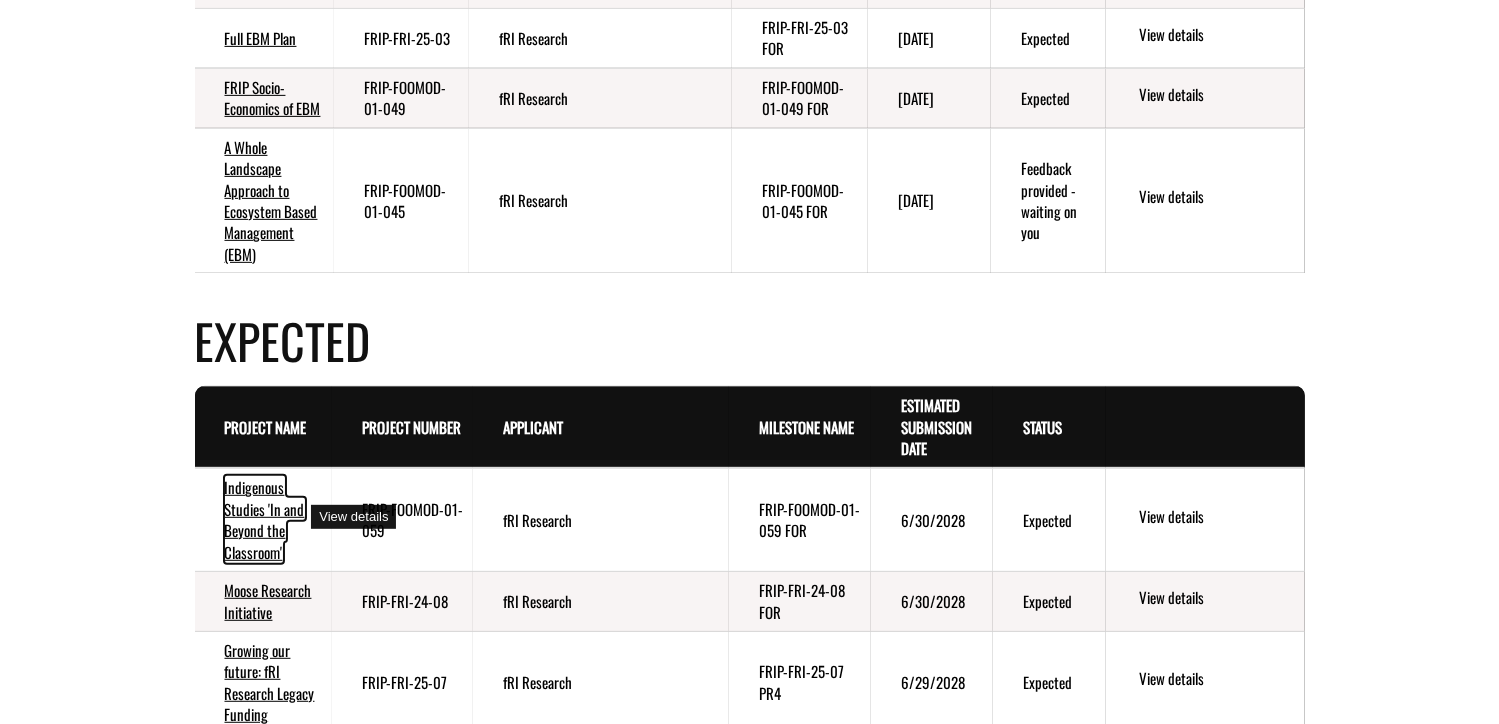click on "Indigenous Studies 'In and Beyond the Classroom'" at bounding box center [265, 519] 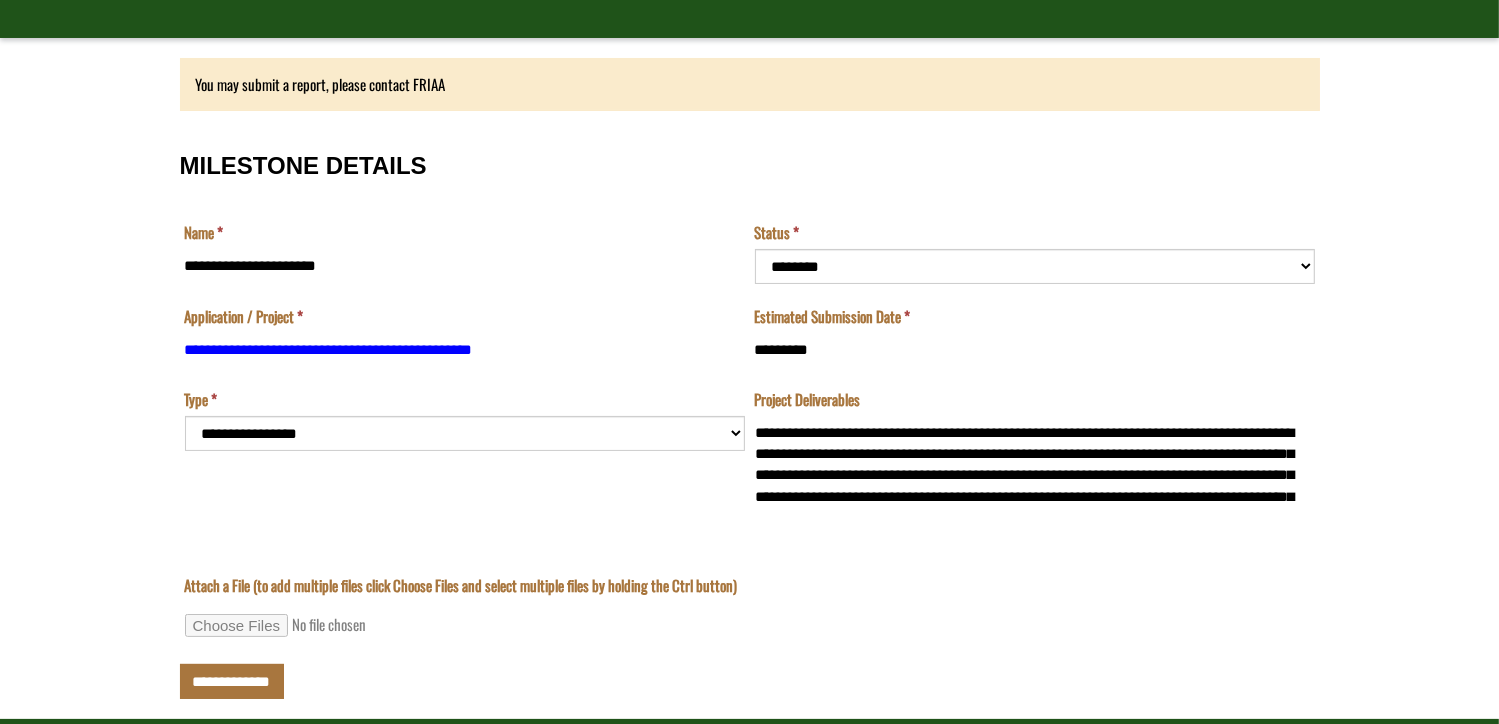 scroll, scrollTop: 108, scrollLeft: 0, axis: vertical 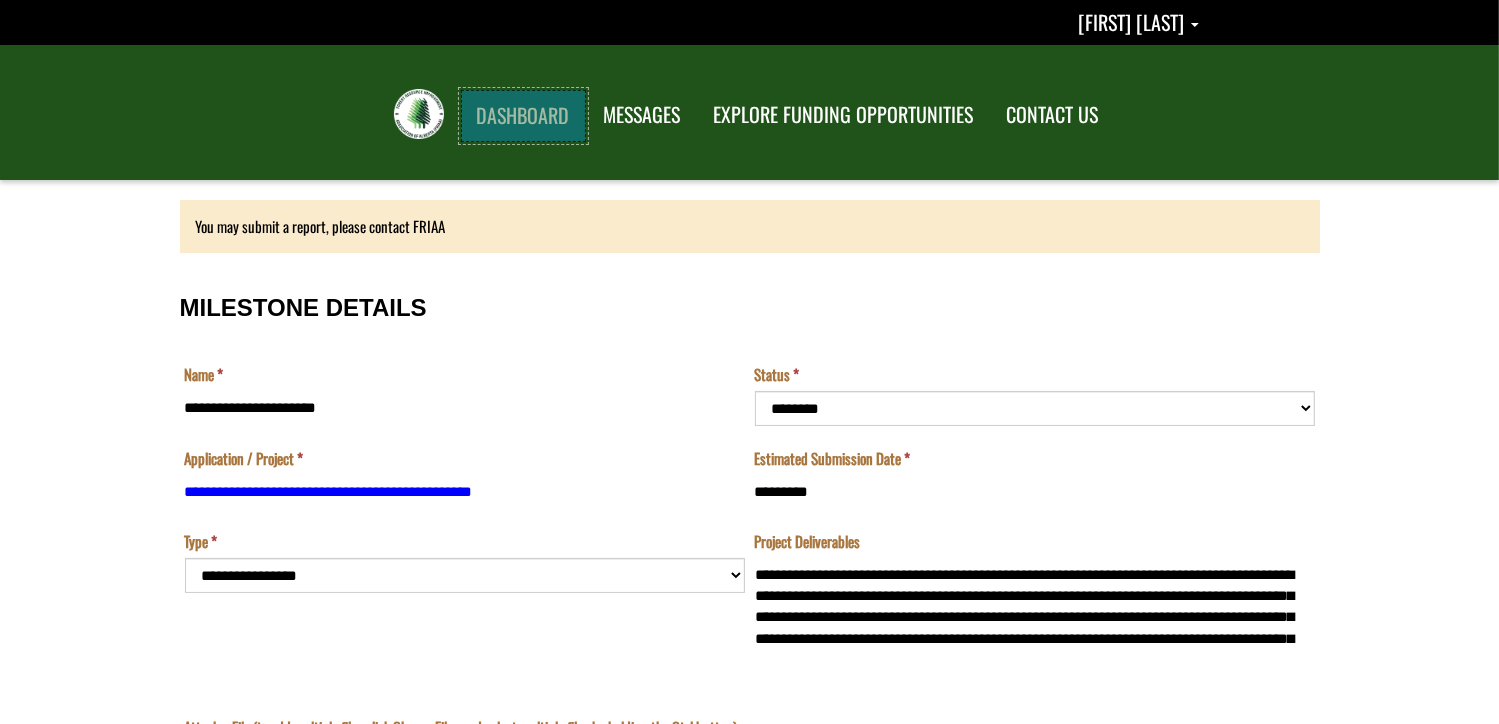 click on "DASHBOARD" at bounding box center [523, 116] 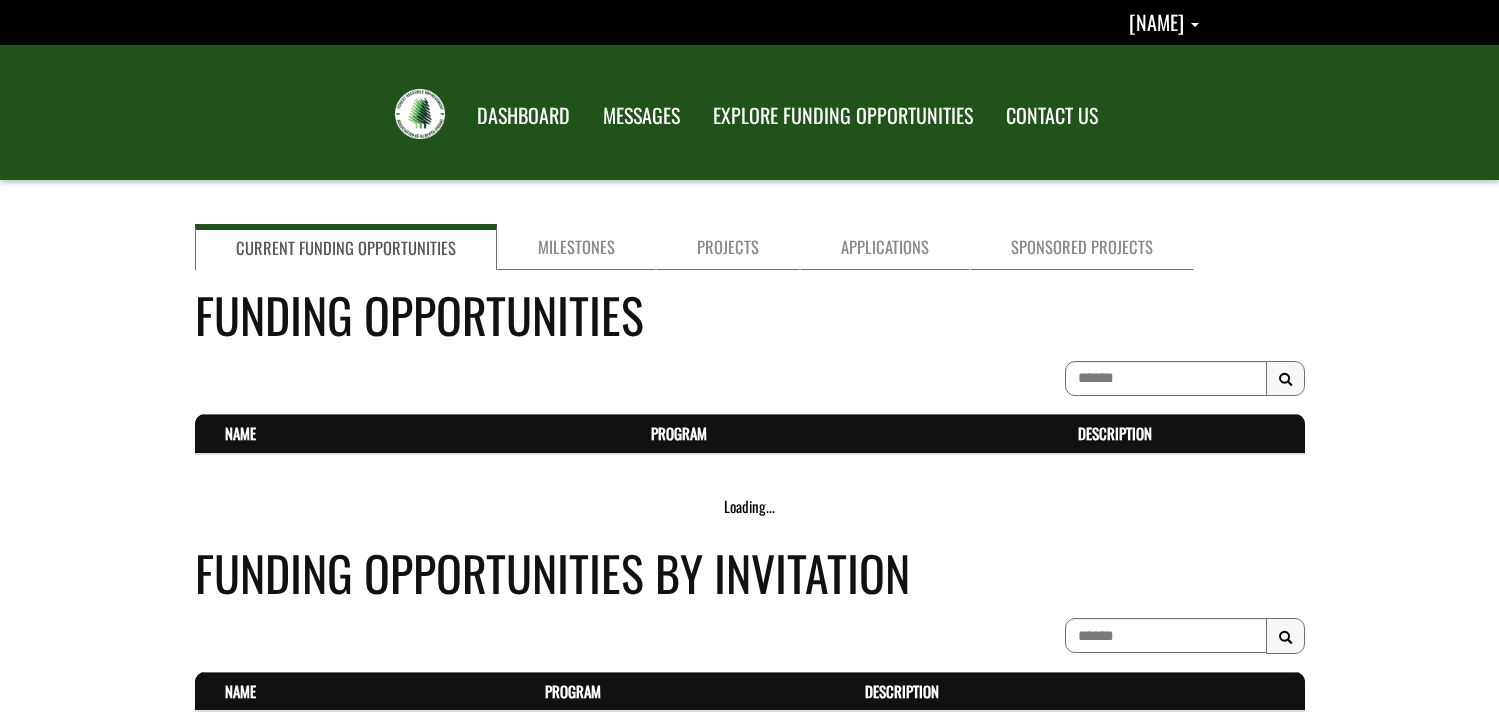 scroll, scrollTop: 0, scrollLeft: 0, axis: both 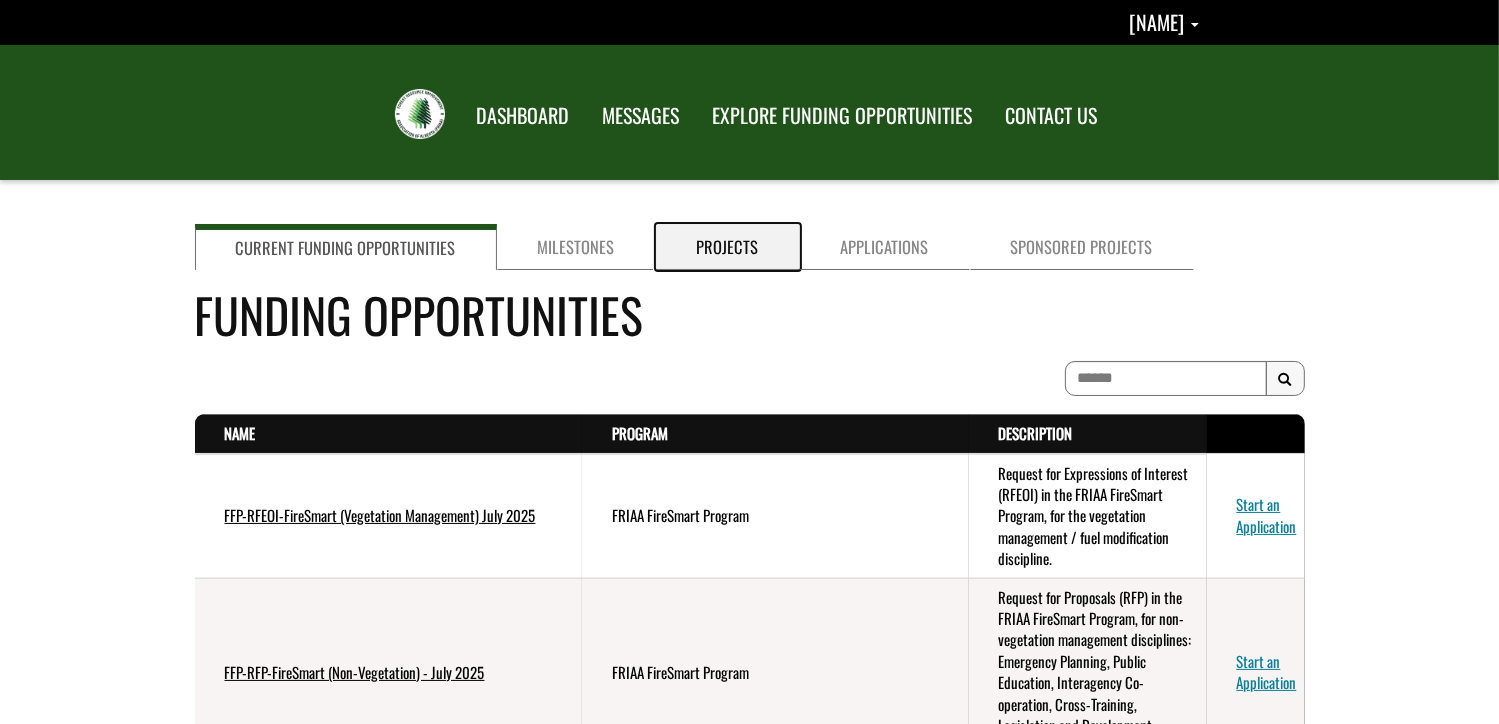 click on "Projects" at bounding box center [728, 247] 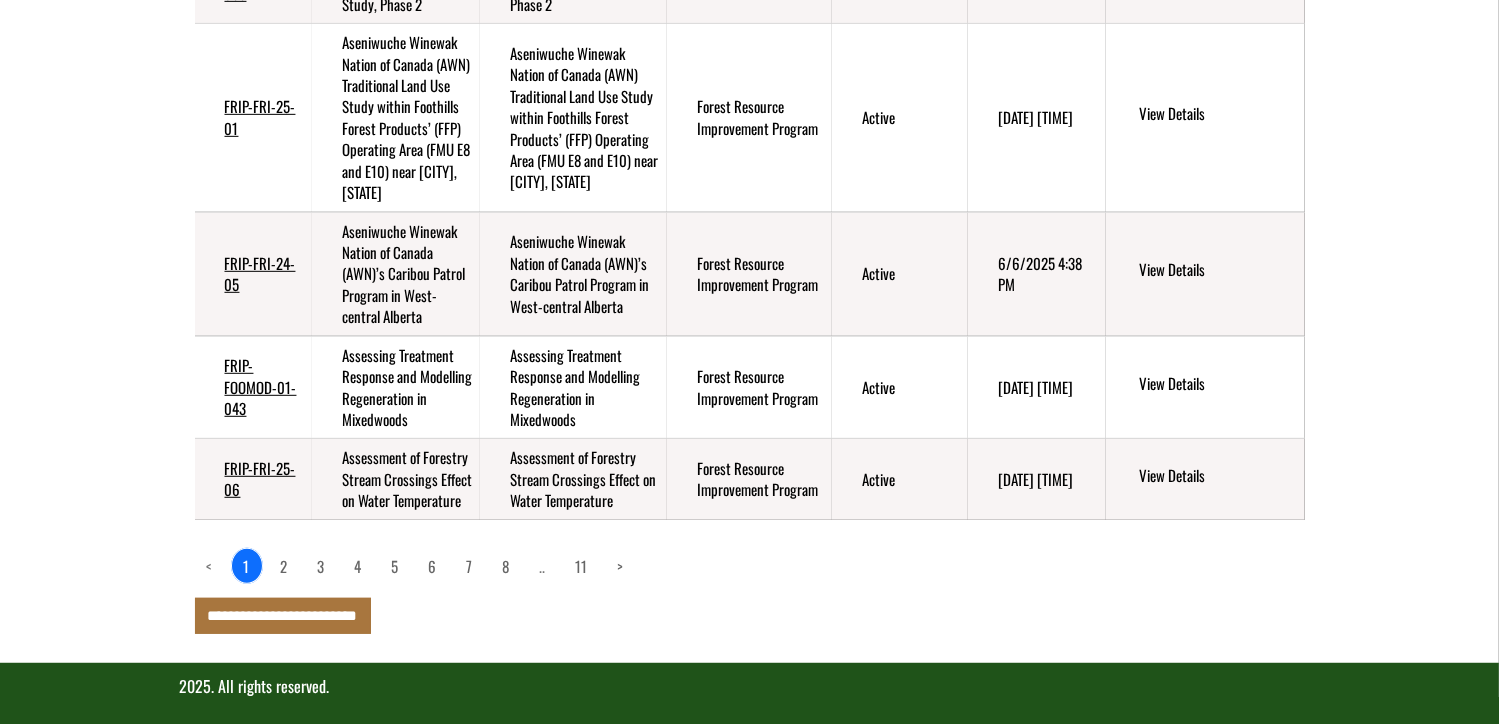 scroll, scrollTop: 1088, scrollLeft: 0, axis: vertical 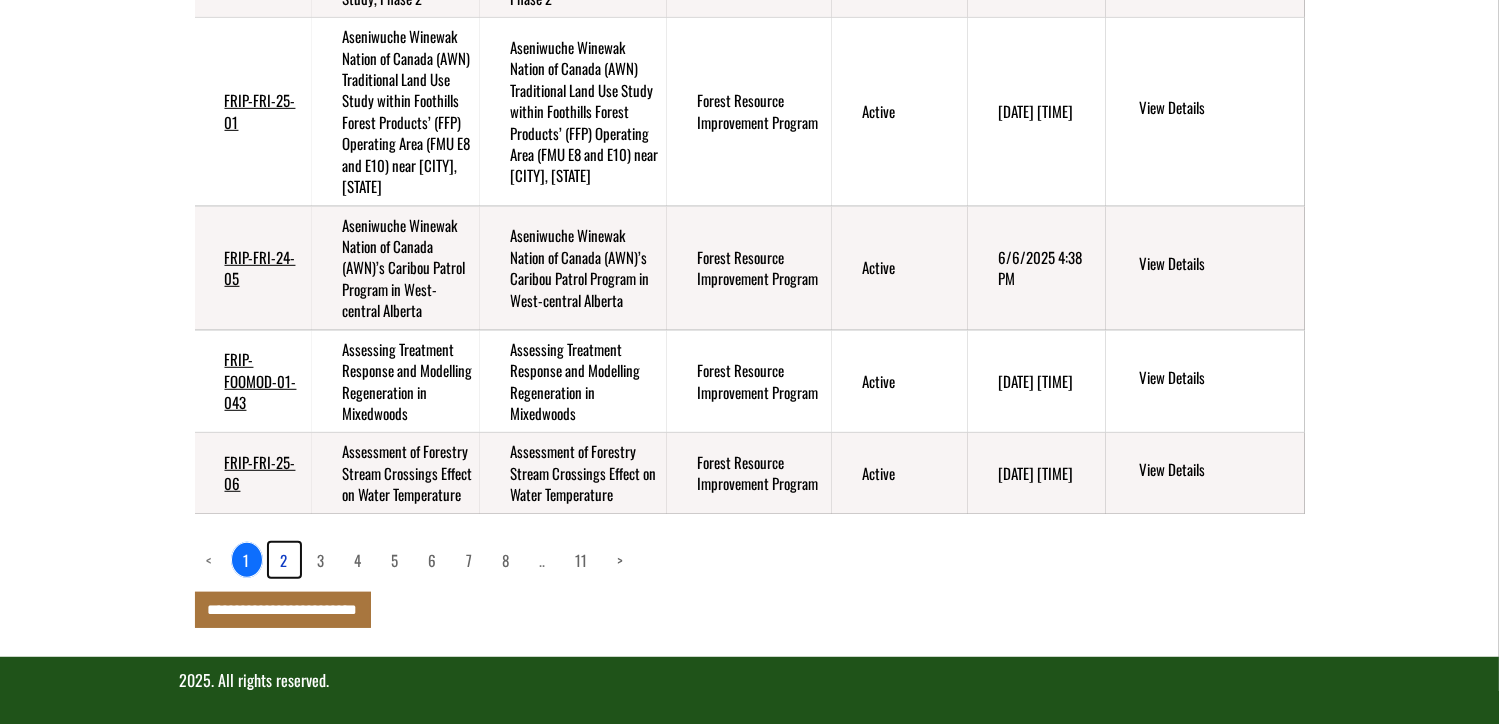 click on "2" at bounding box center (284, 560) 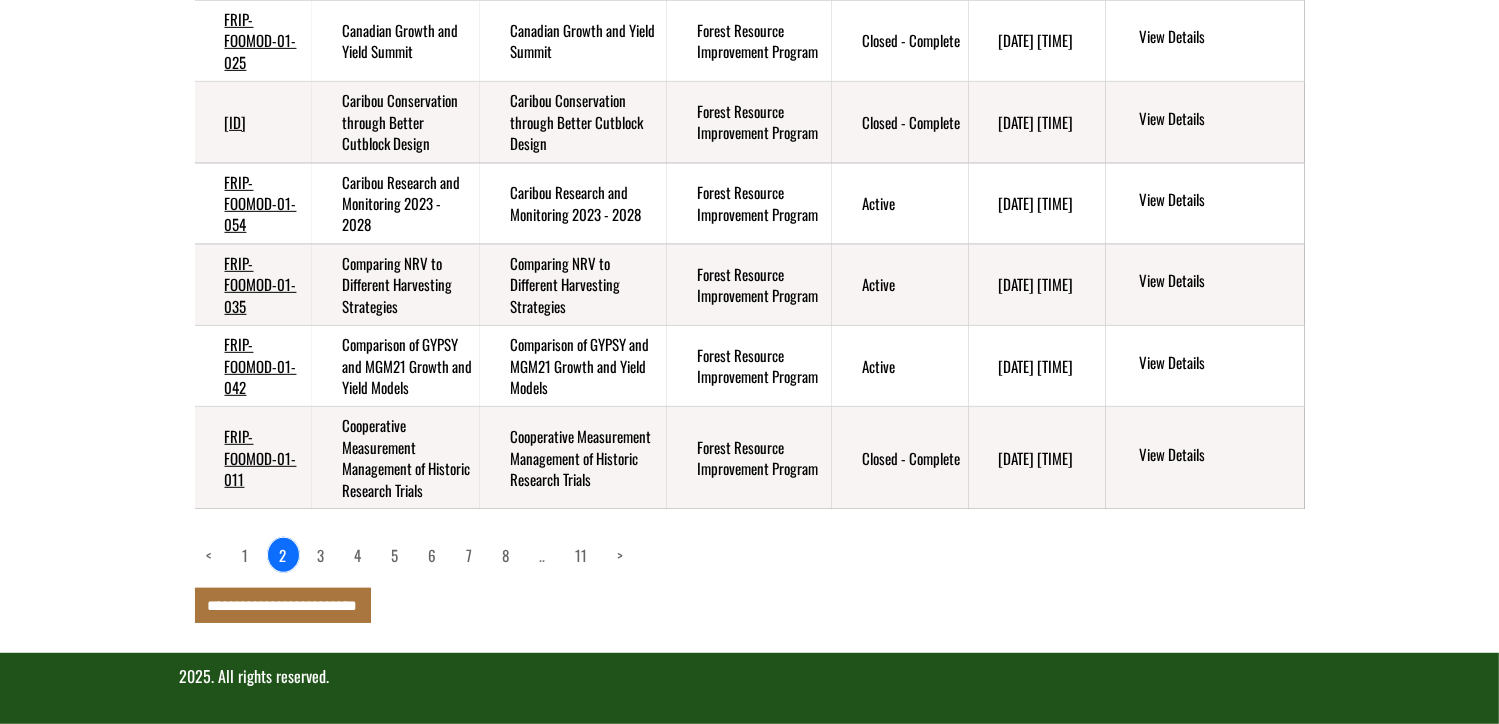 scroll, scrollTop: 981, scrollLeft: 0, axis: vertical 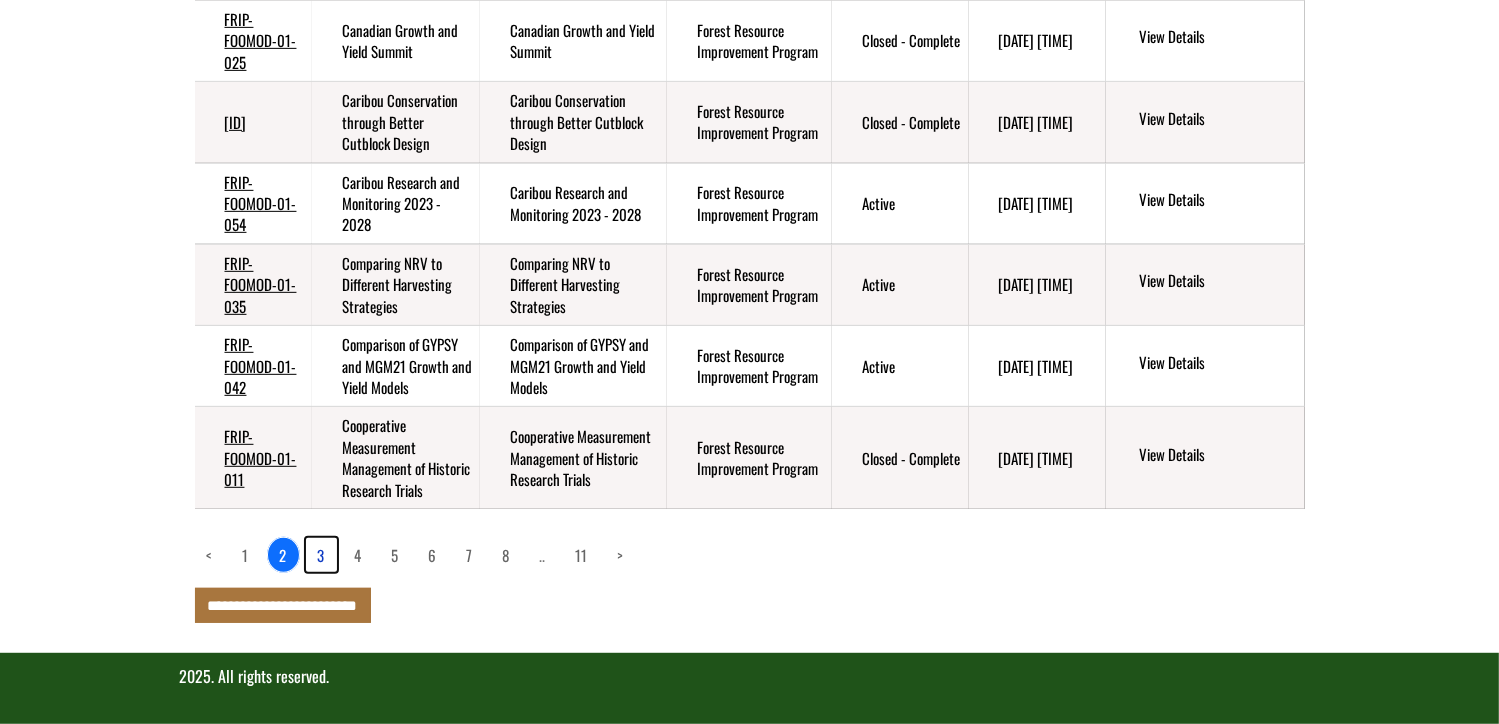 click on "3" at bounding box center [321, 555] 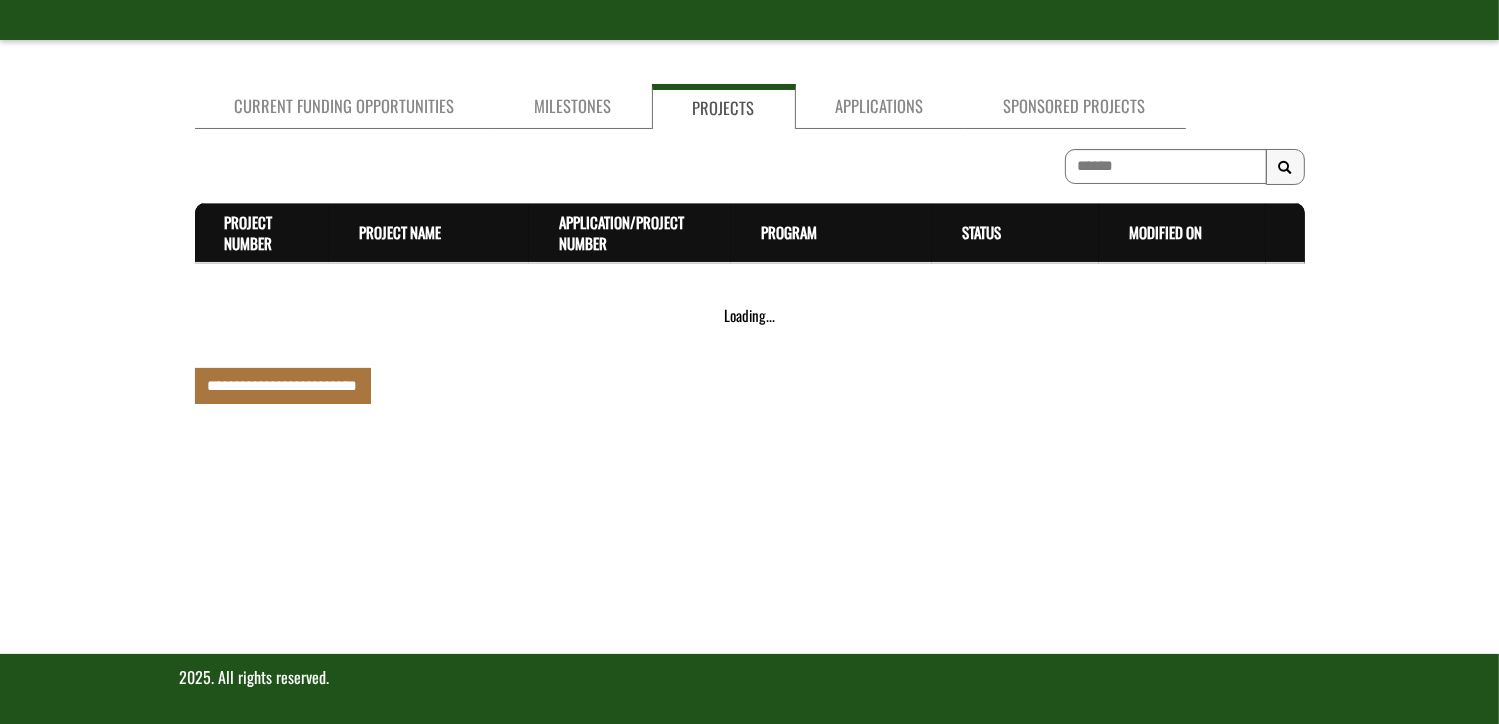 scroll, scrollTop: 788, scrollLeft: 0, axis: vertical 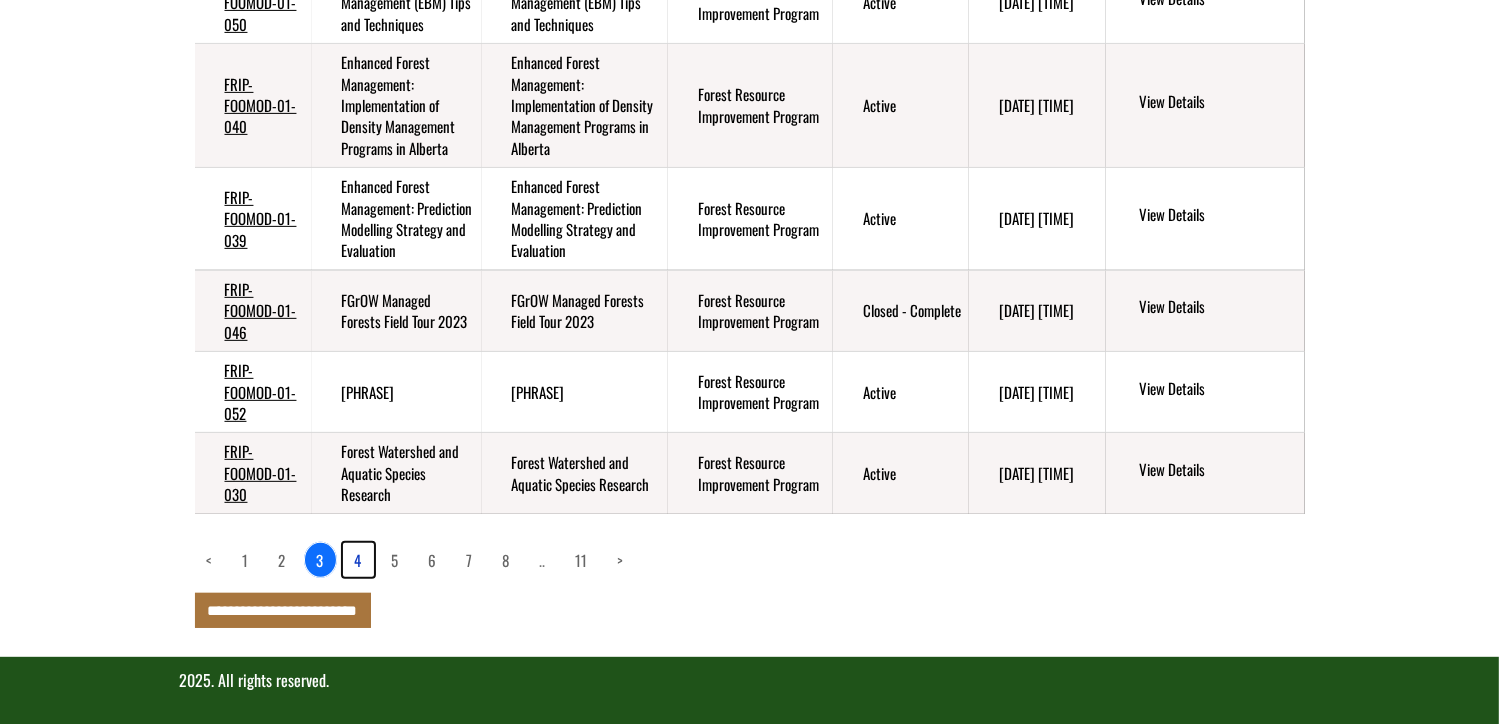 click on "4" at bounding box center (358, 560) 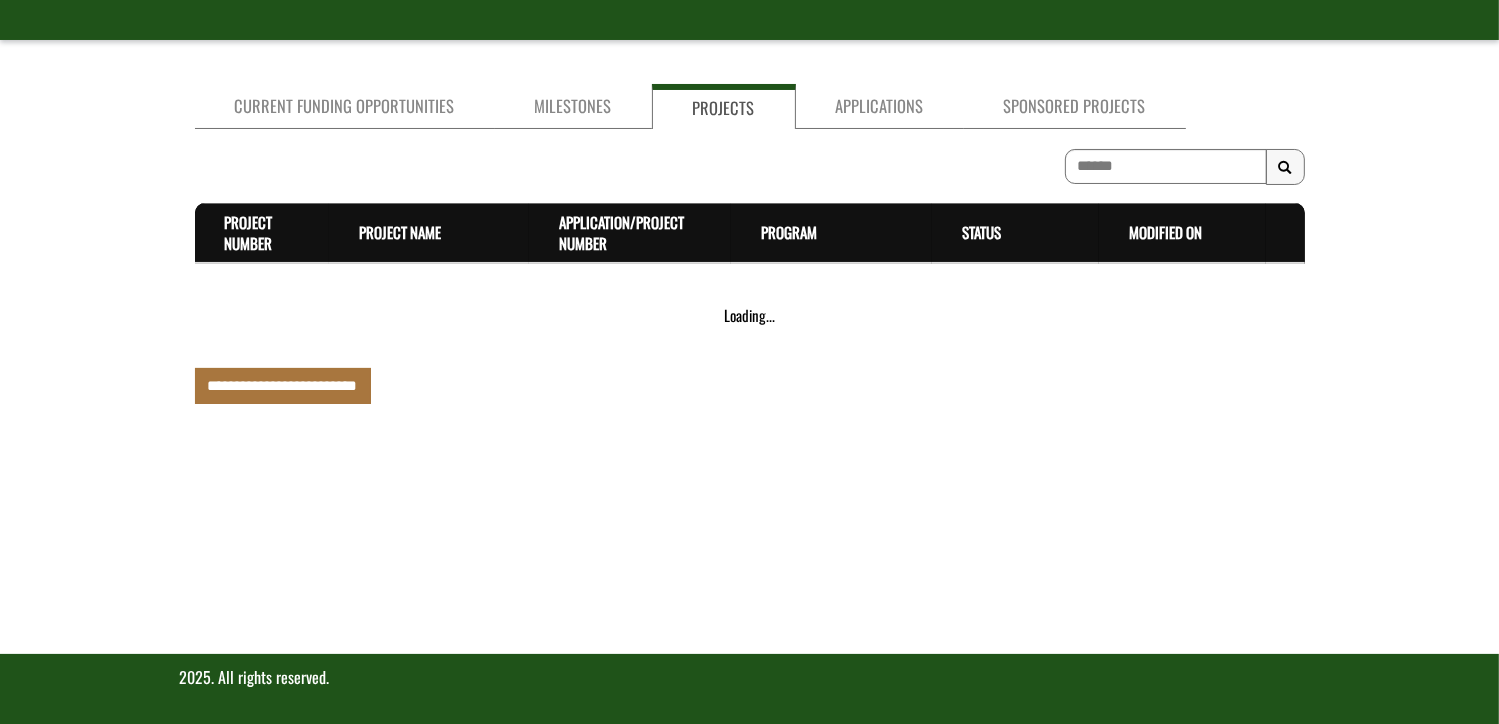 scroll, scrollTop: 1024, scrollLeft: 0, axis: vertical 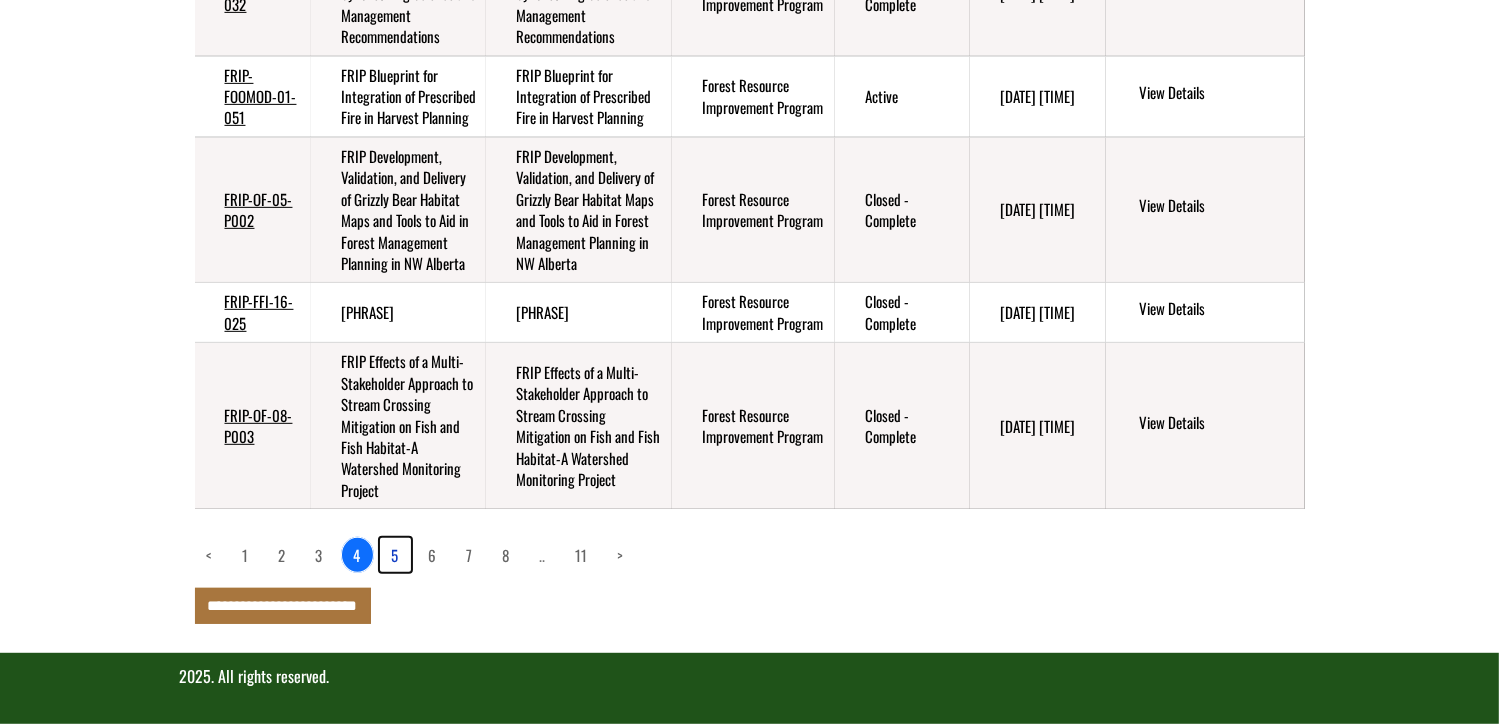 click on "5" at bounding box center (395, 555) 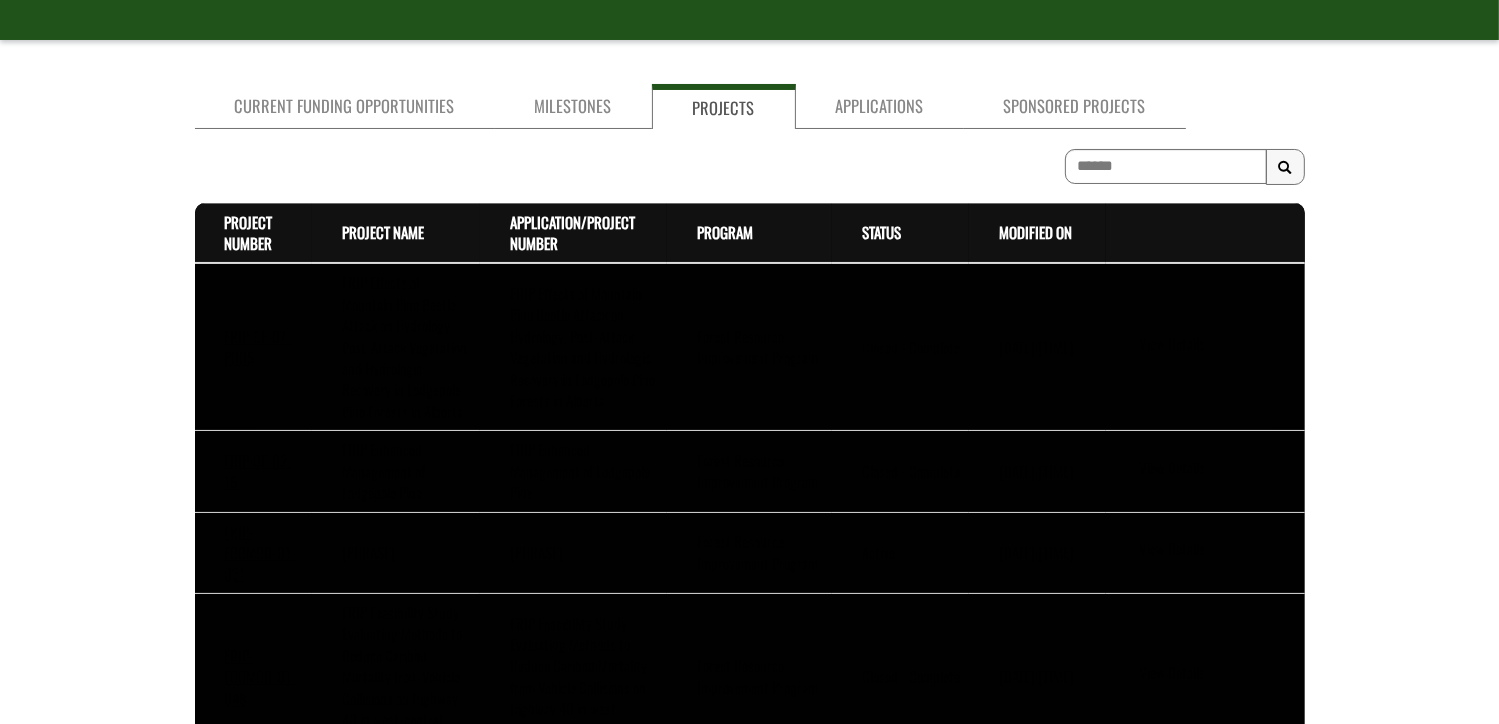 scroll, scrollTop: 917, scrollLeft: 0, axis: vertical 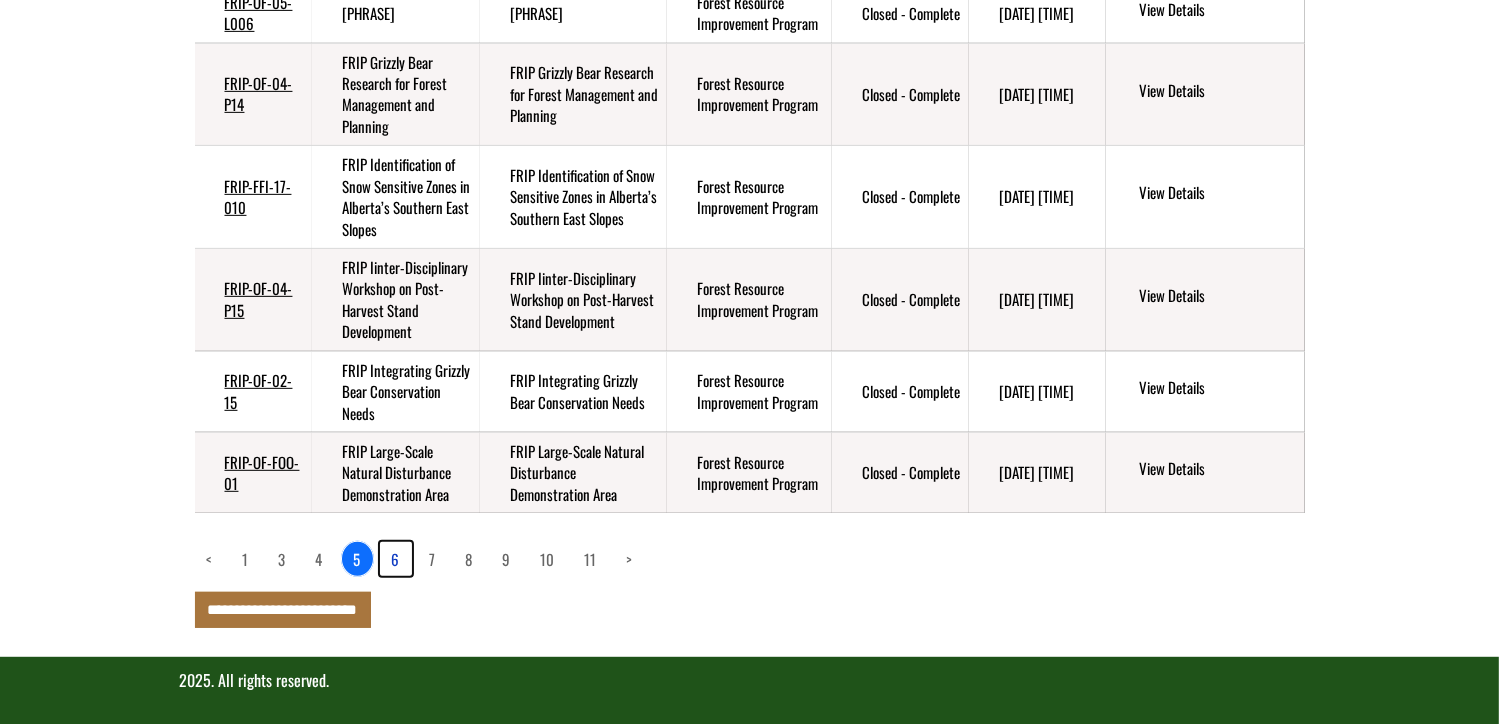 click on "6" at bounding box center (396, 559) 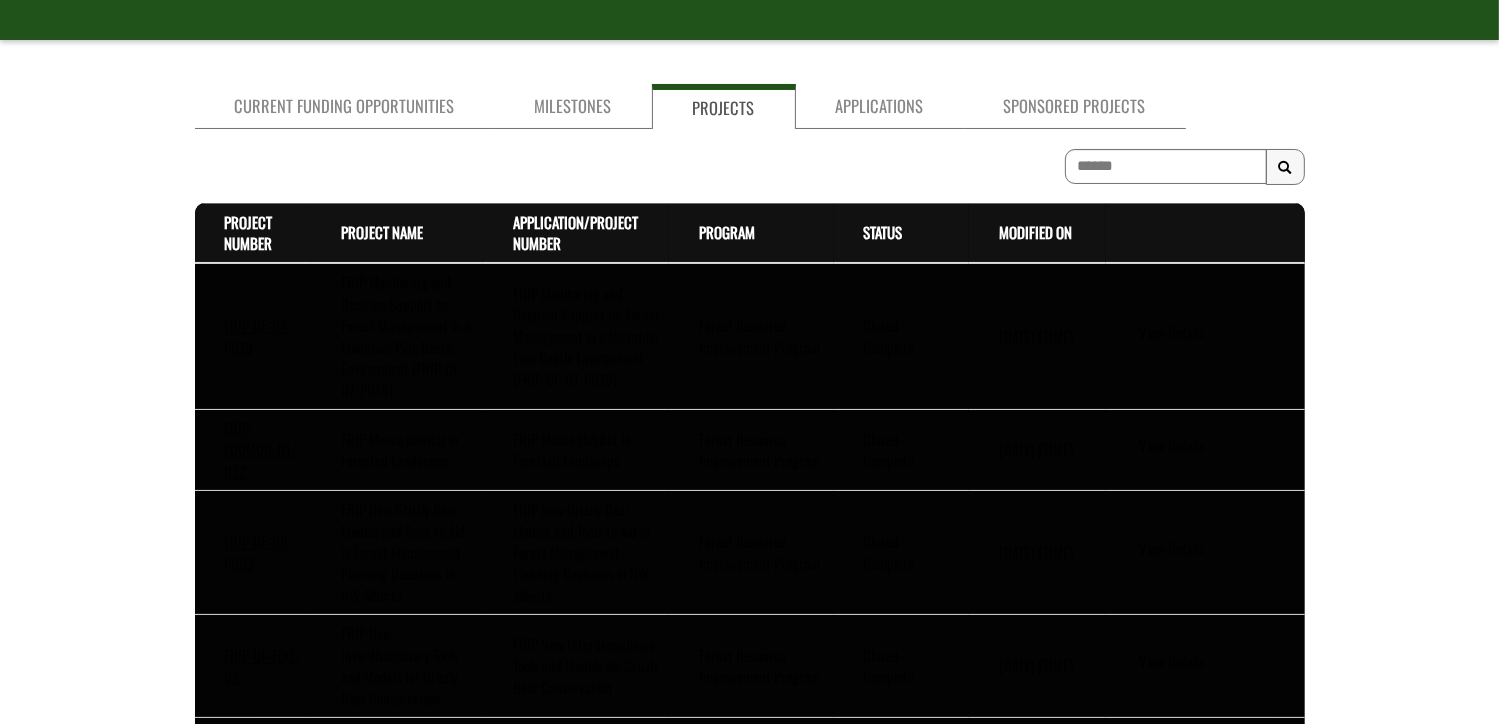 scroll, scrollTop: 917, scrollLeft: 0, axis: vertical 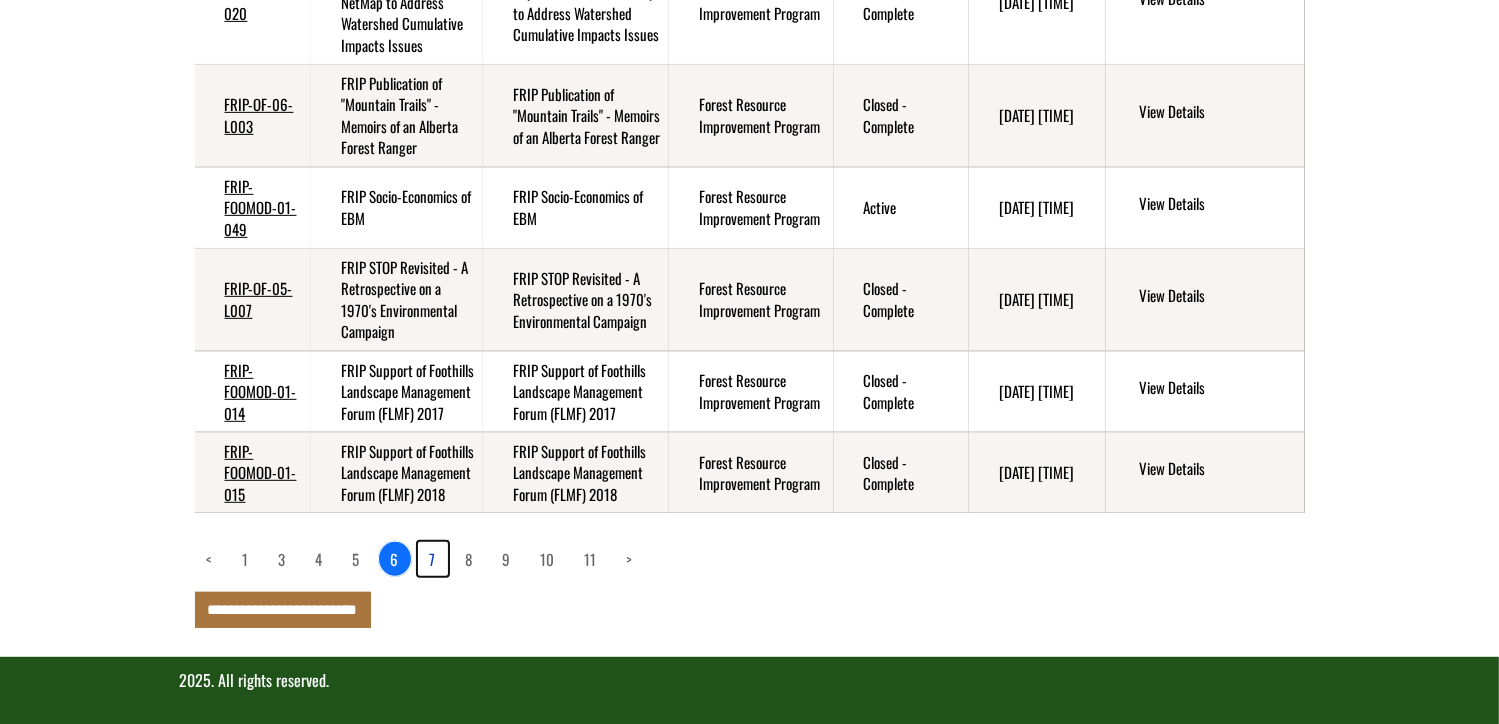 click on "7" at bounding box center [433, 559] 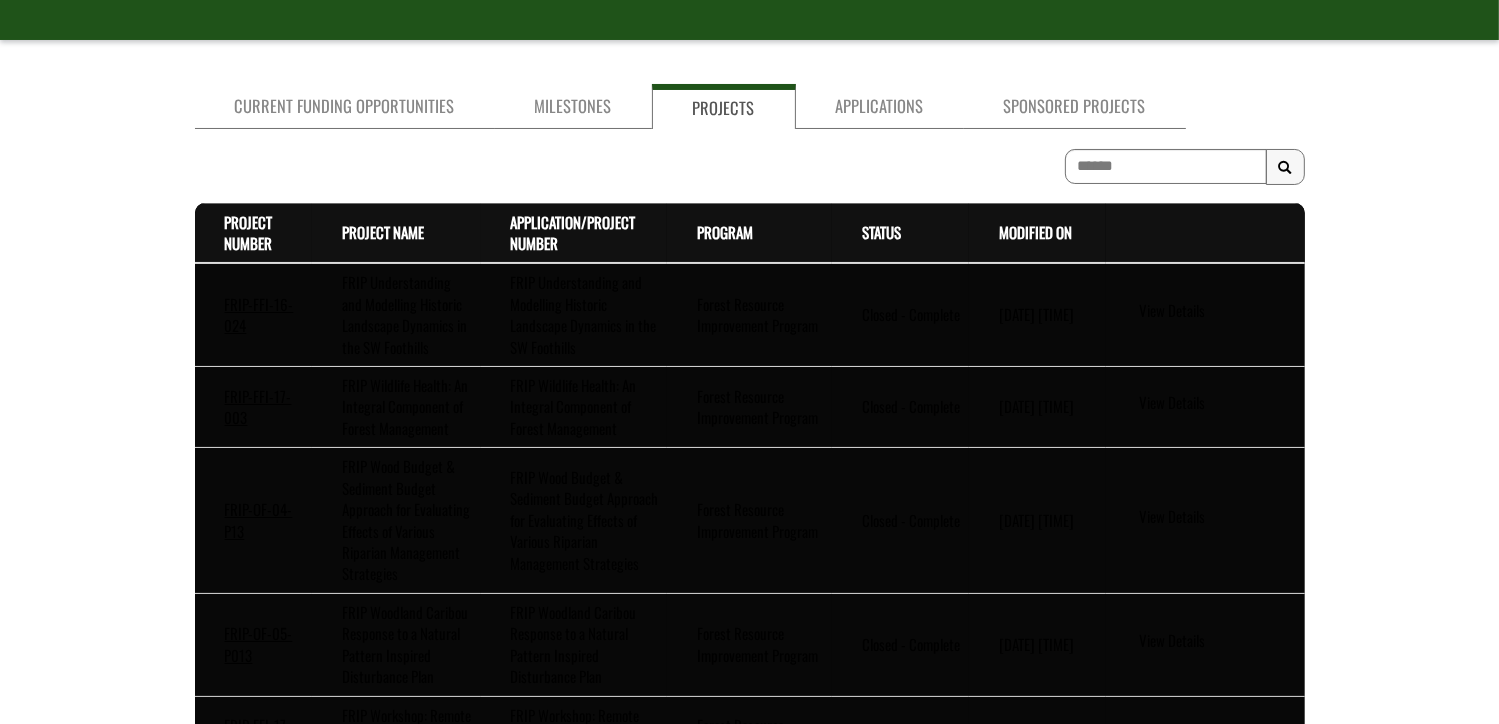 scroll, scrollTop: 767, scrollLeft: 0, axis: vertical 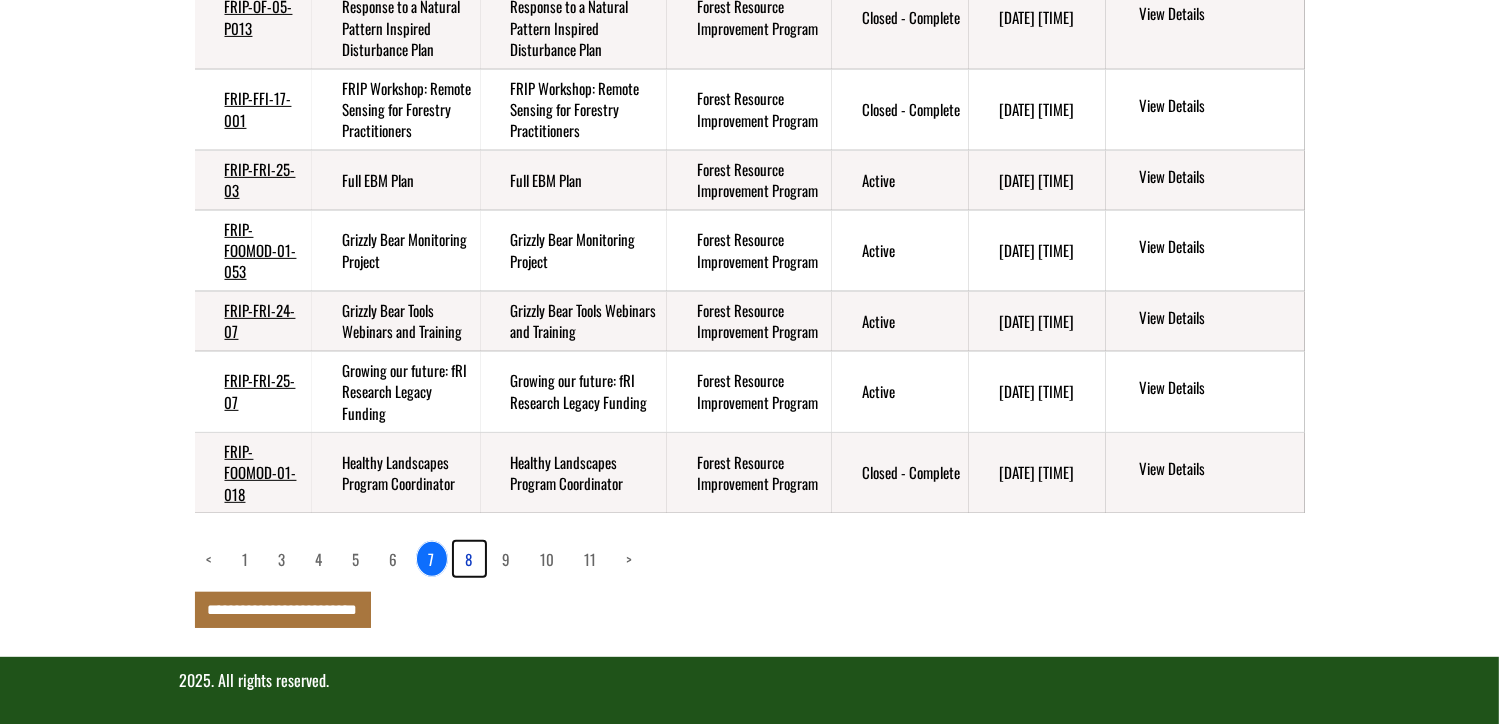 click on "8" at bounding box center (469, 559) 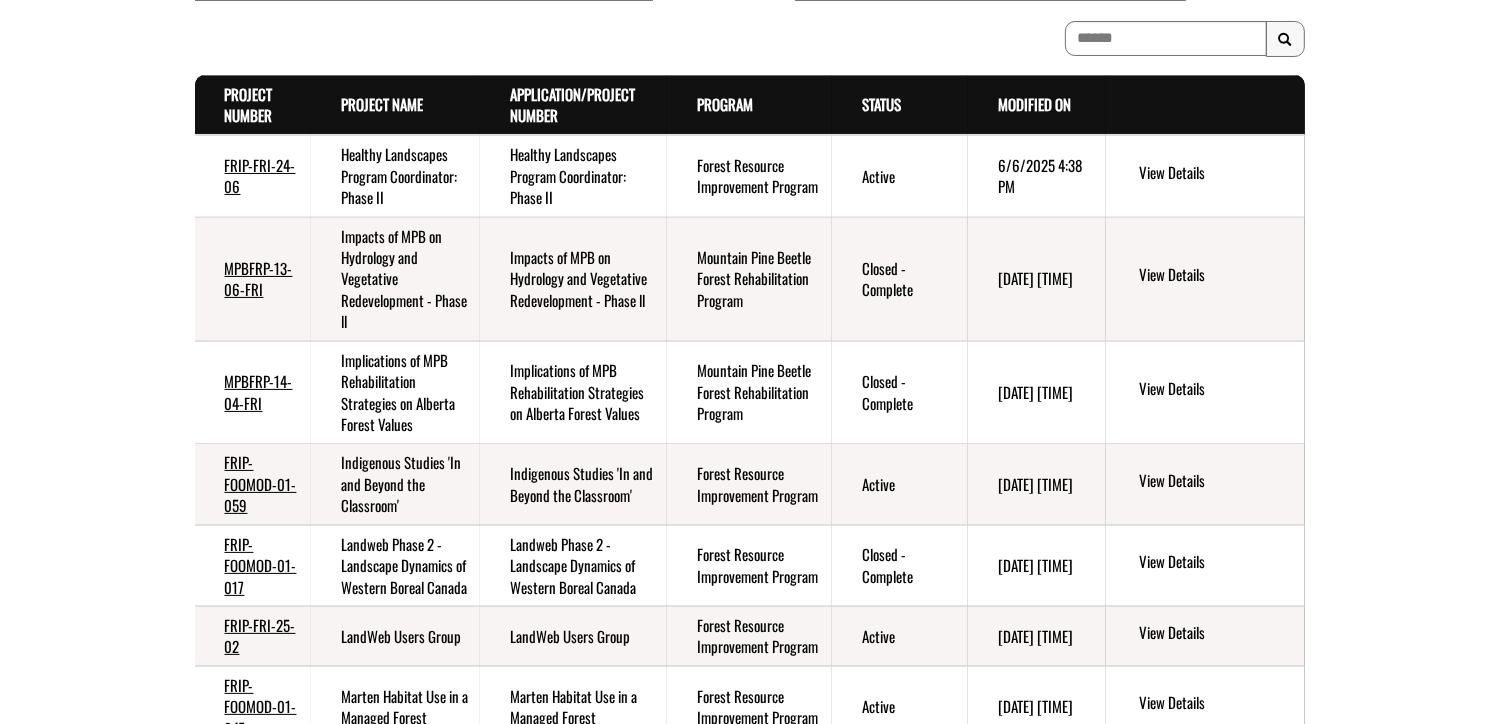 scroll, scrollTop: 267, scrollLeft: 0, axis: vertical 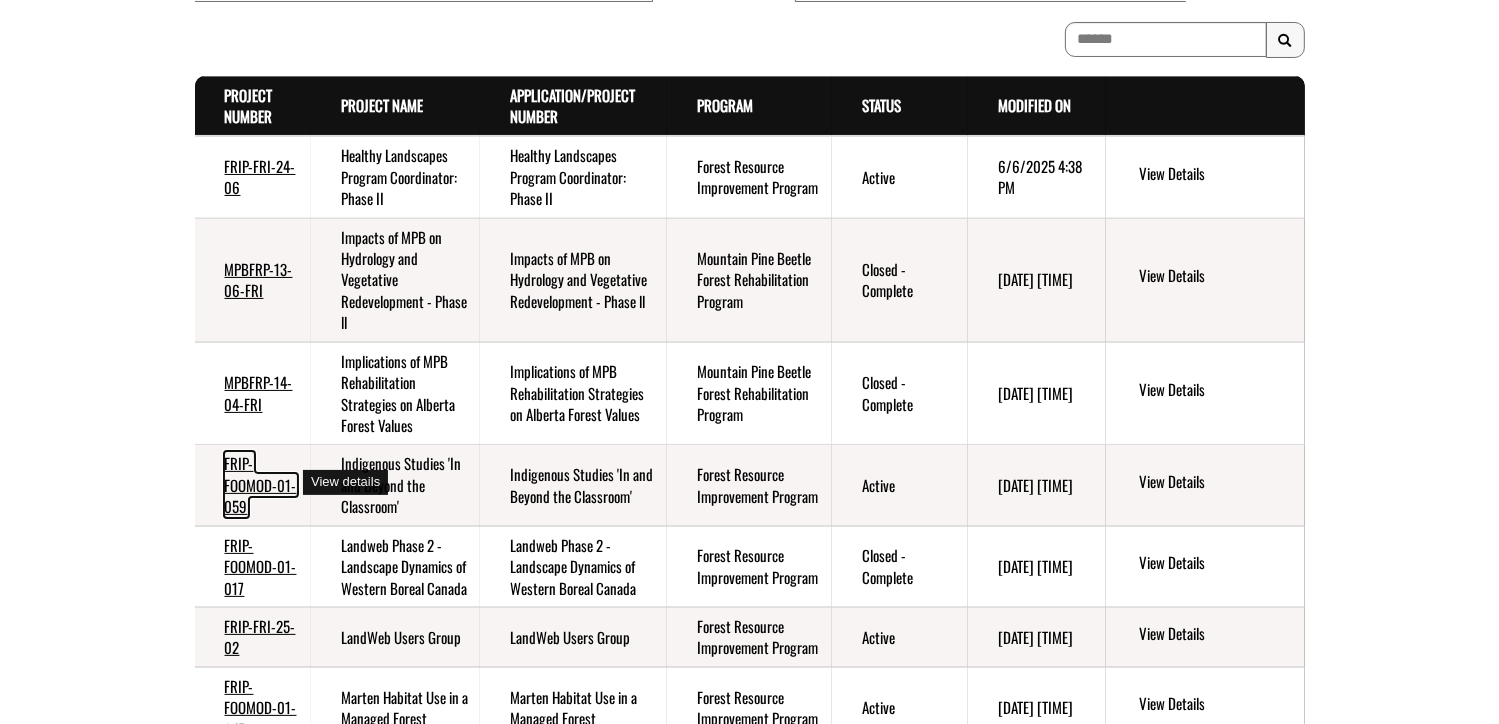 click on "FRIP-FOOMOD-01-059" at bounding box center [261, 484] 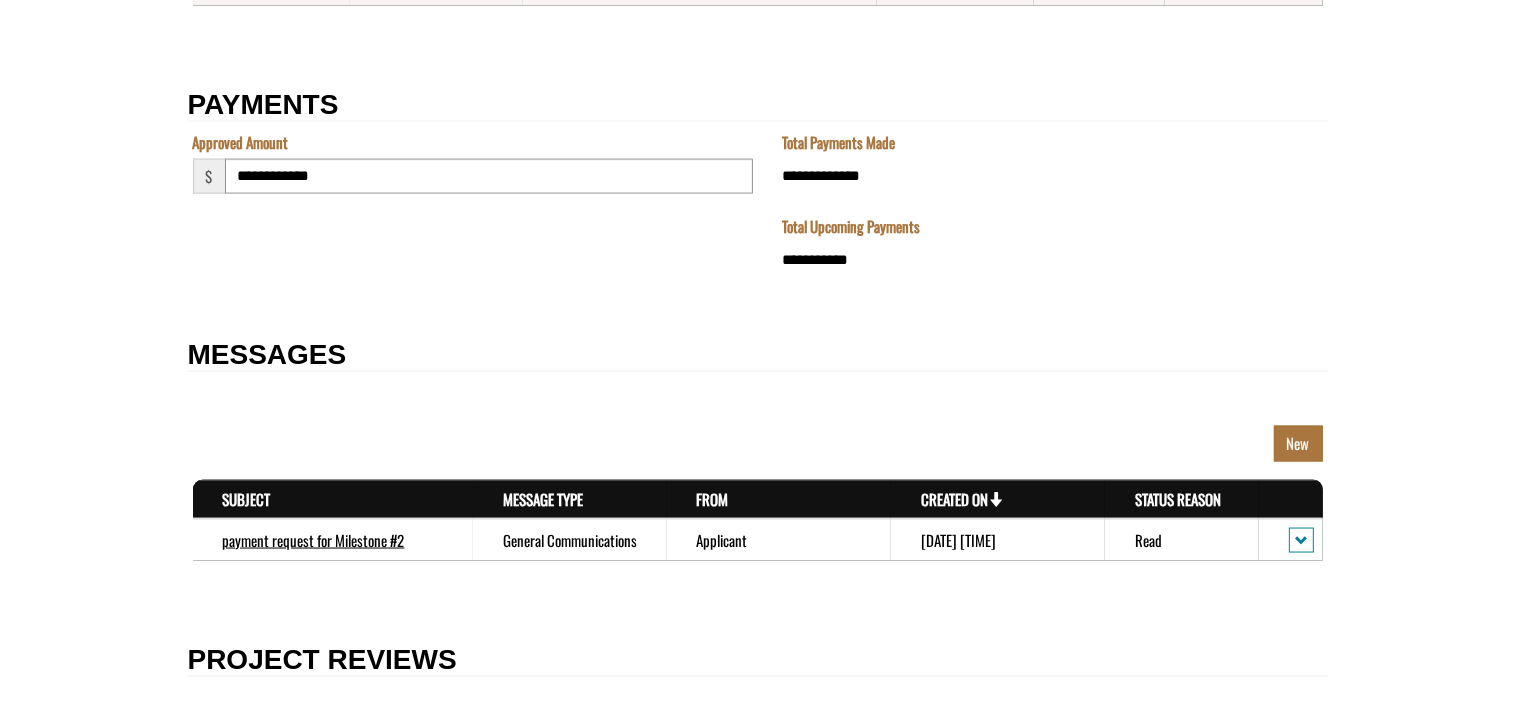 scroll, scrollTop: 2912, scrollLeft: 0, axis: vertical 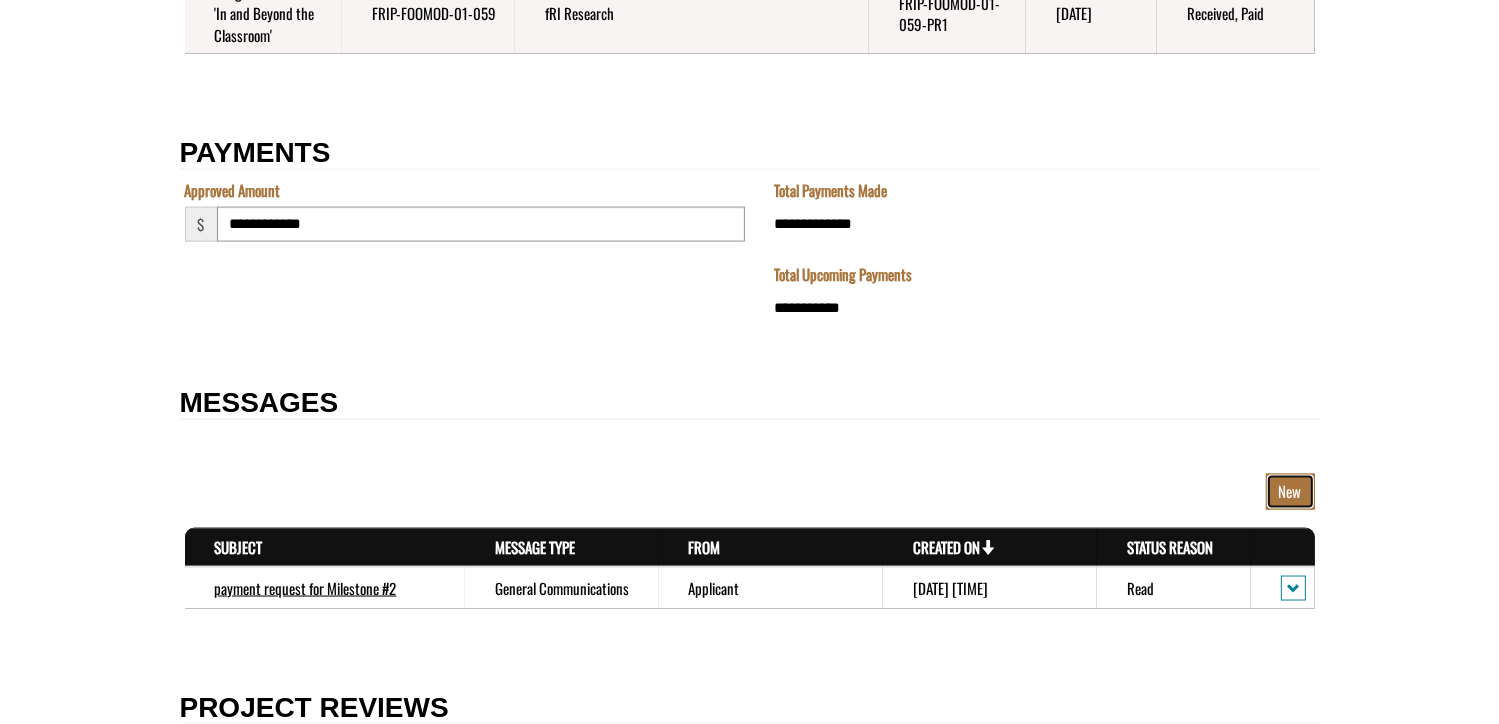 click on "New" at bounding box center [1290, 491] 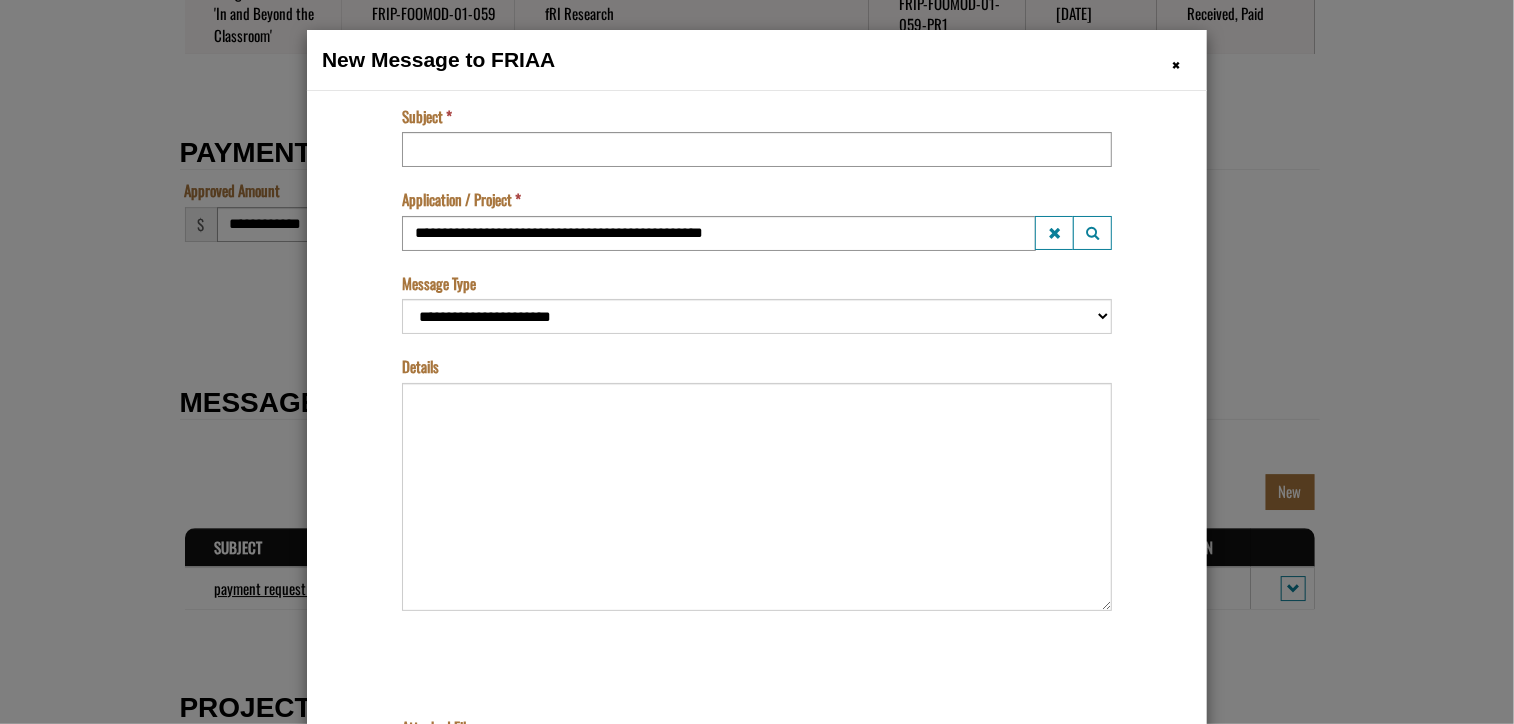 scroll, scrollTop: 0, scrollLeft: 0, axis: both 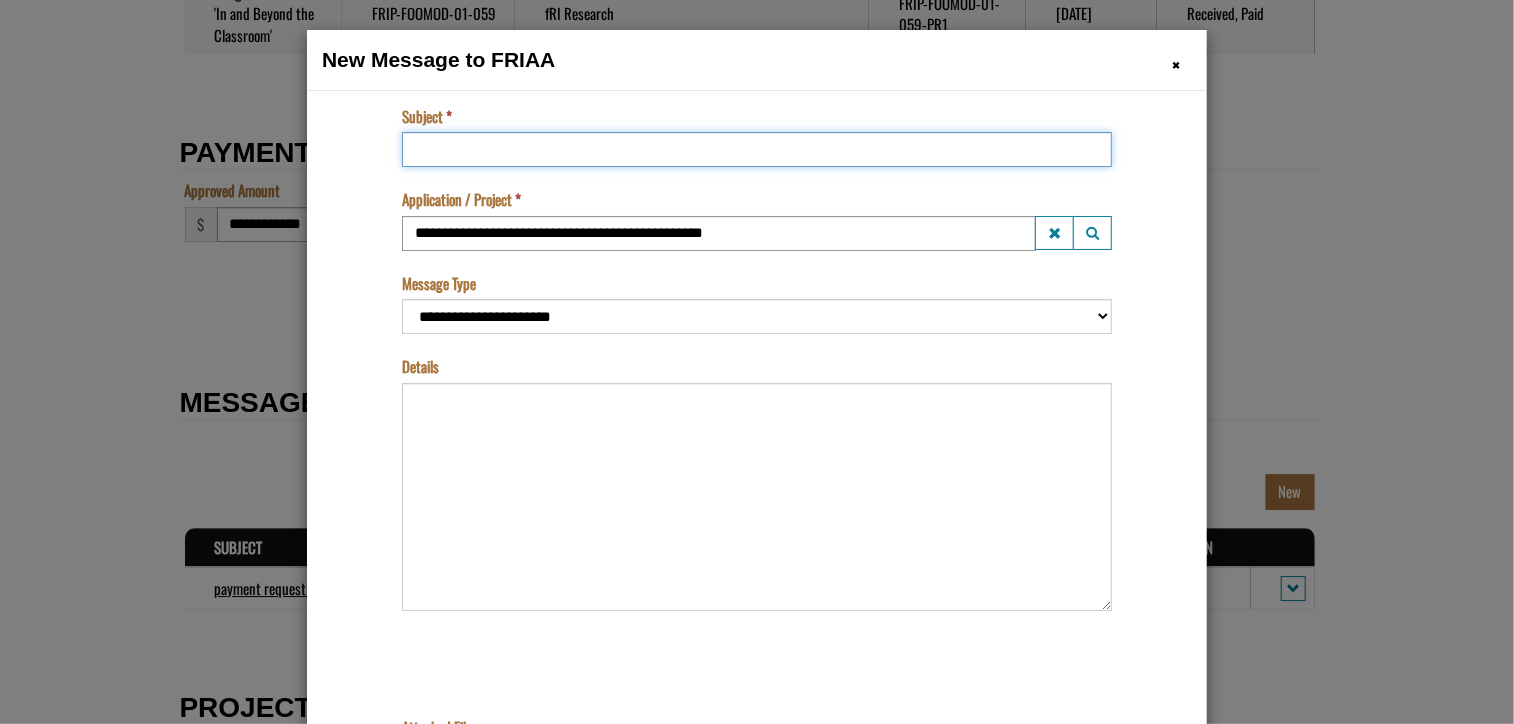 click on "Subject" at bounding box center (756, 148) 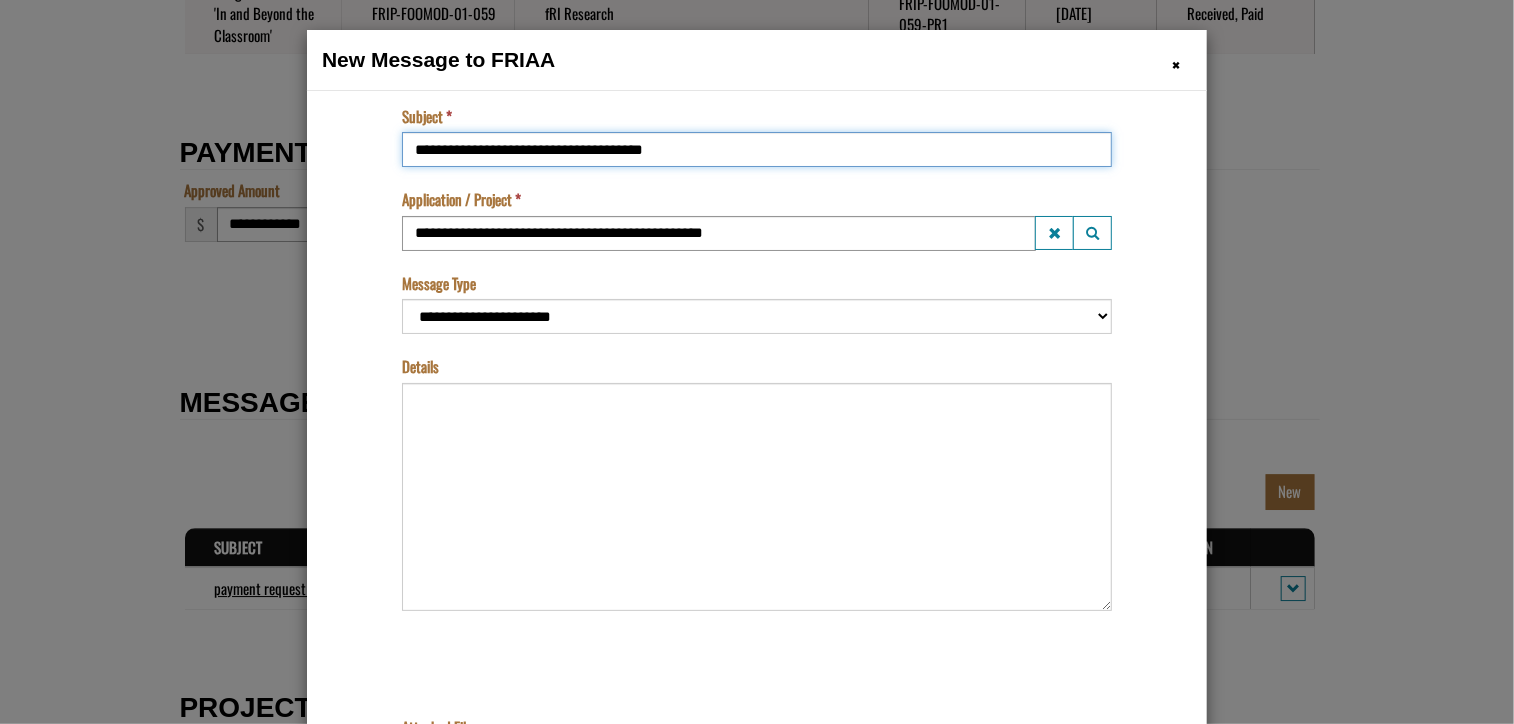 type on "**********" 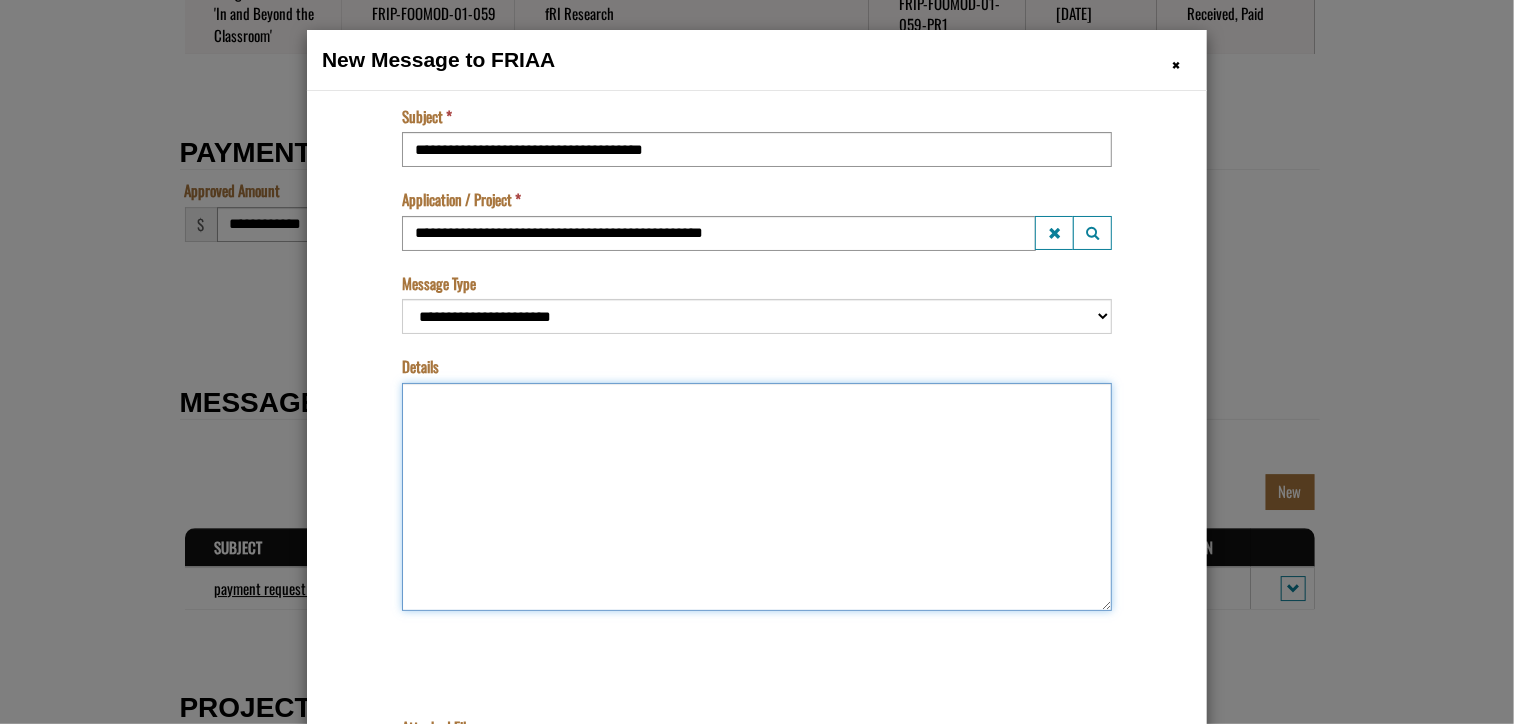 click on "Details" at bounding box center [756, 496] 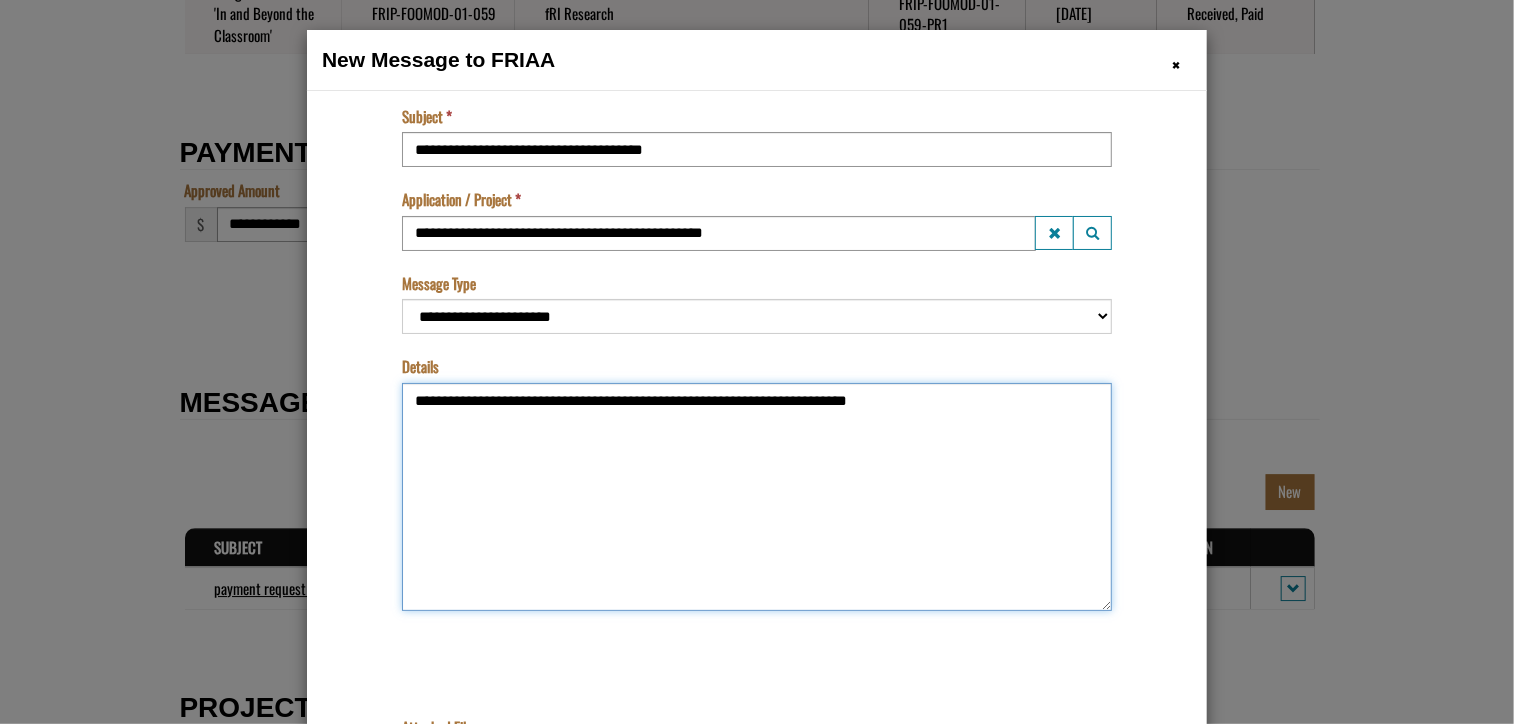 click on "**********" at bounding box center [756, 496] 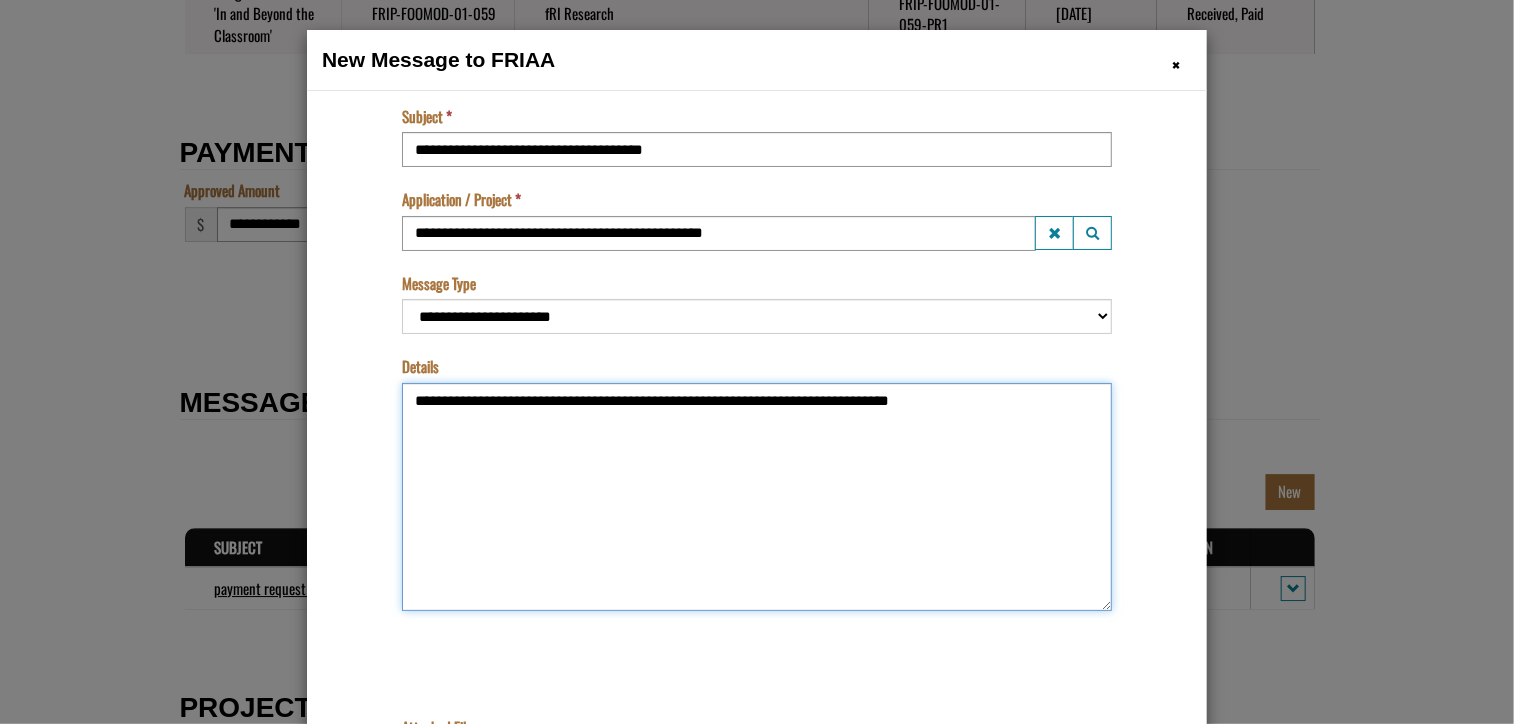 click on "**********" at bounding box center (756, 496) 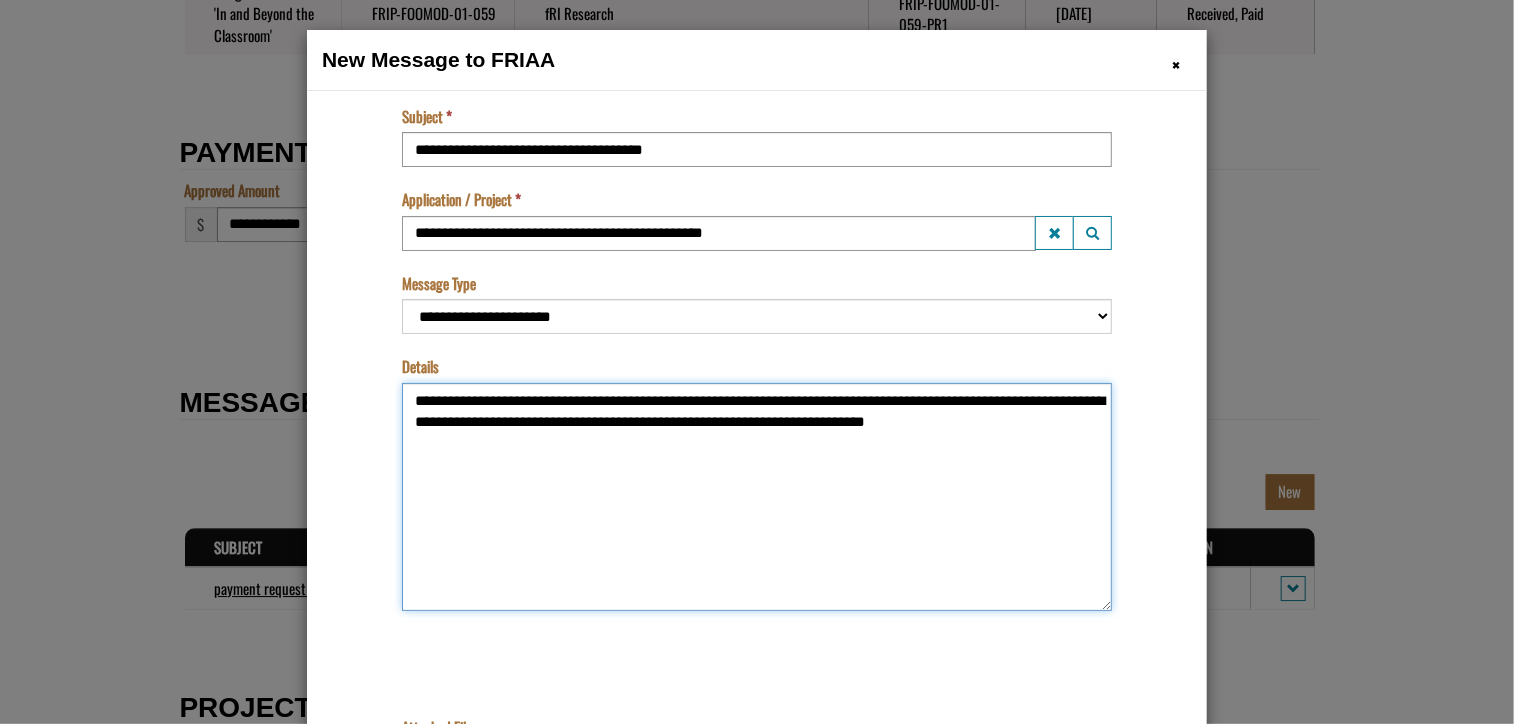 drag, startPoint x: 505, startPoint y: 417, endPoint x: 519, endPoint y: 443, distance: 29.529646 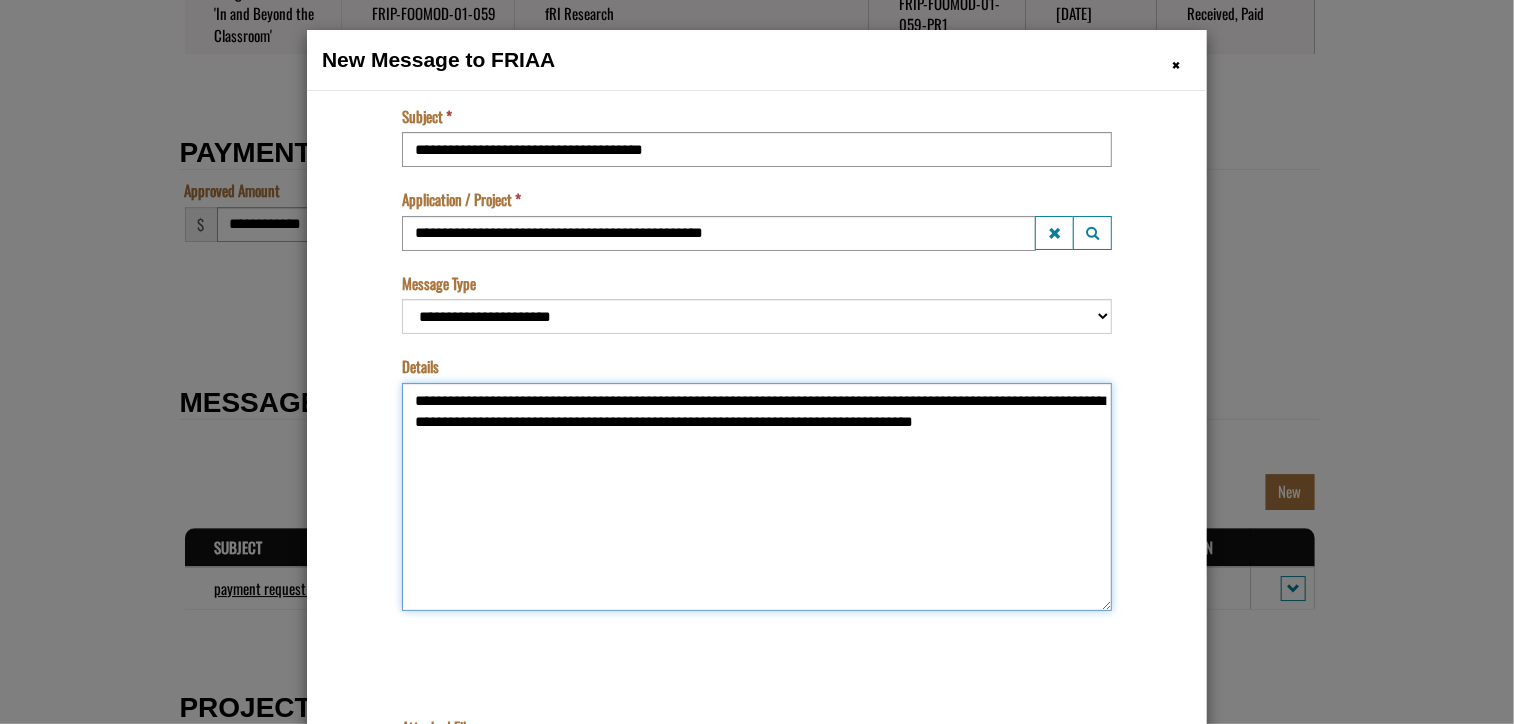 scroll, scrollTop: 90, scrollLeft: 0, axis: vertical 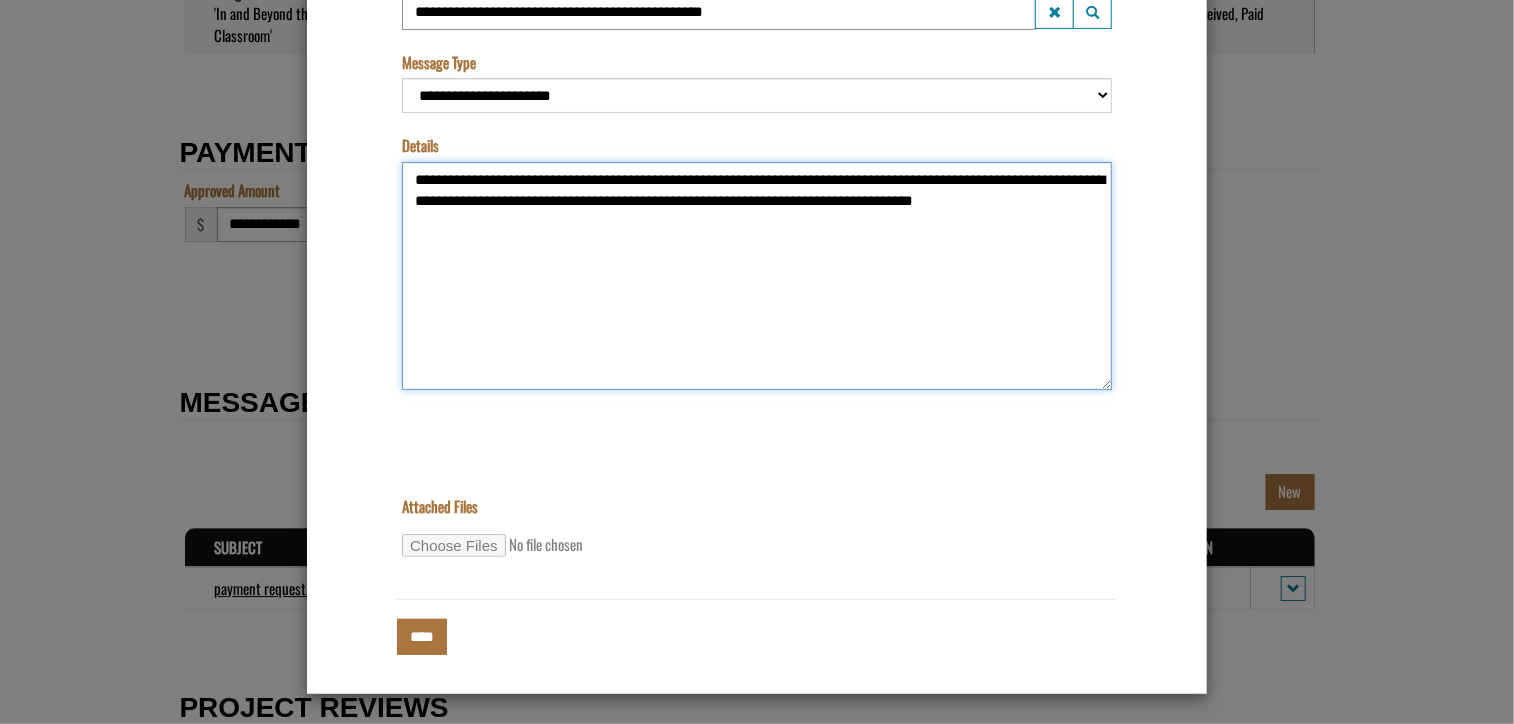 type on "**********" 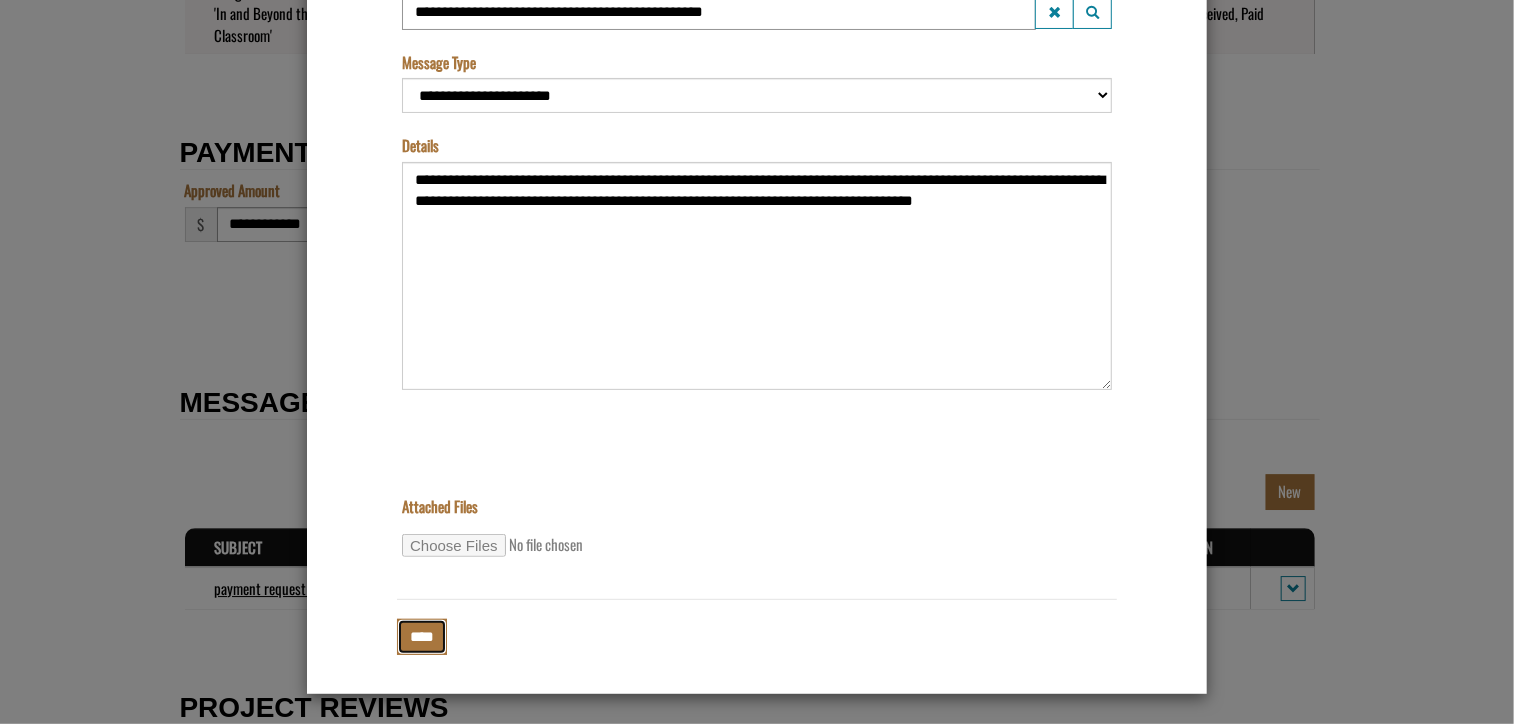 click on "****" at bounding box center (421, 636) 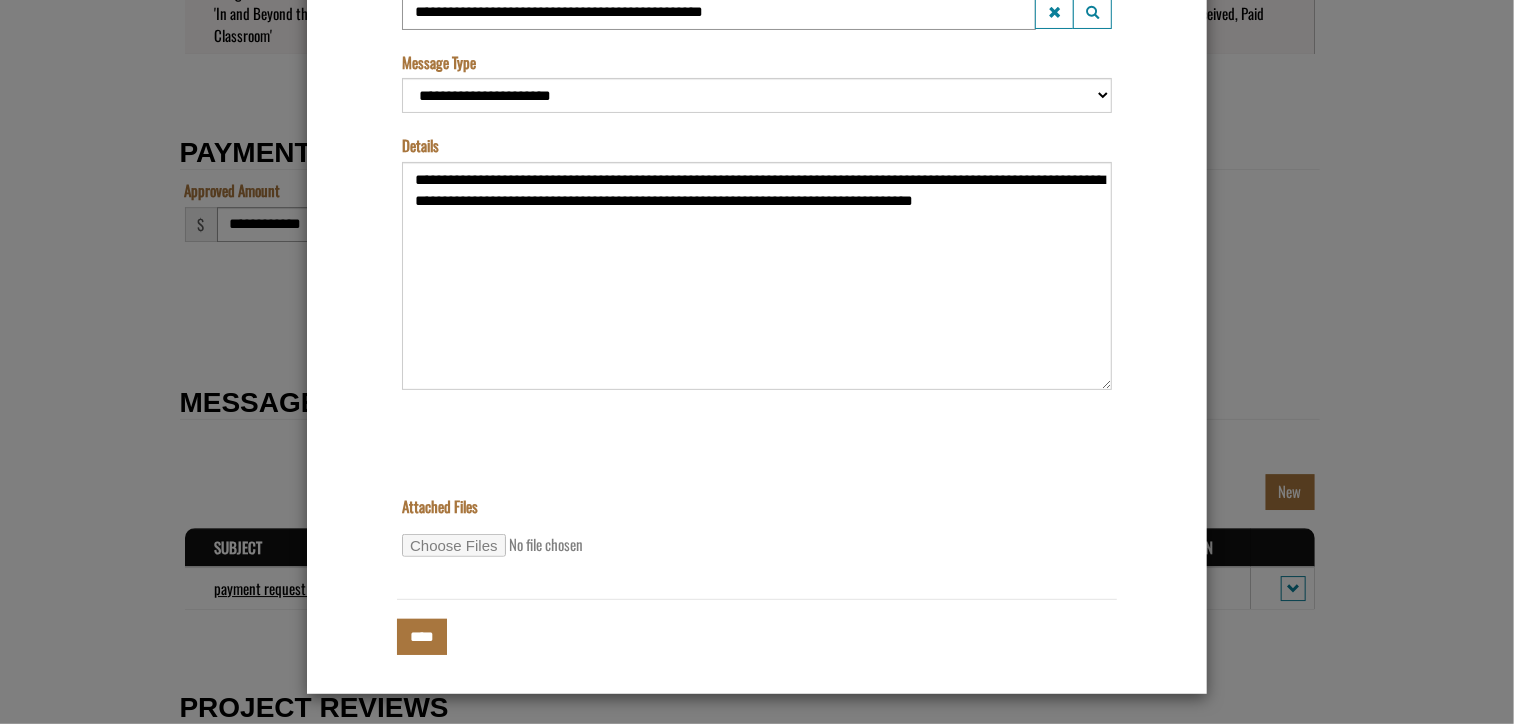 type on "**********" 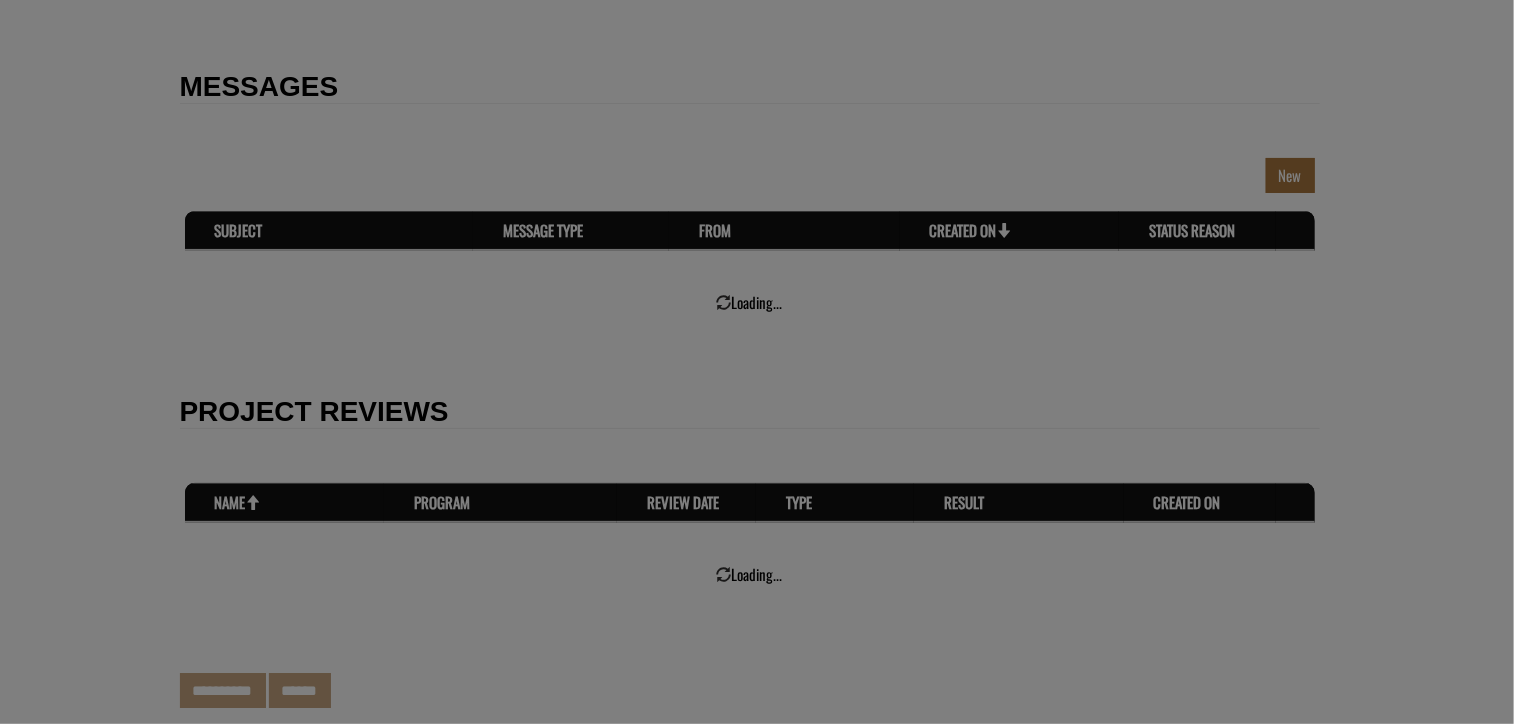 scroll, scrollTop: 0, scrollLeft: 0, axis: both 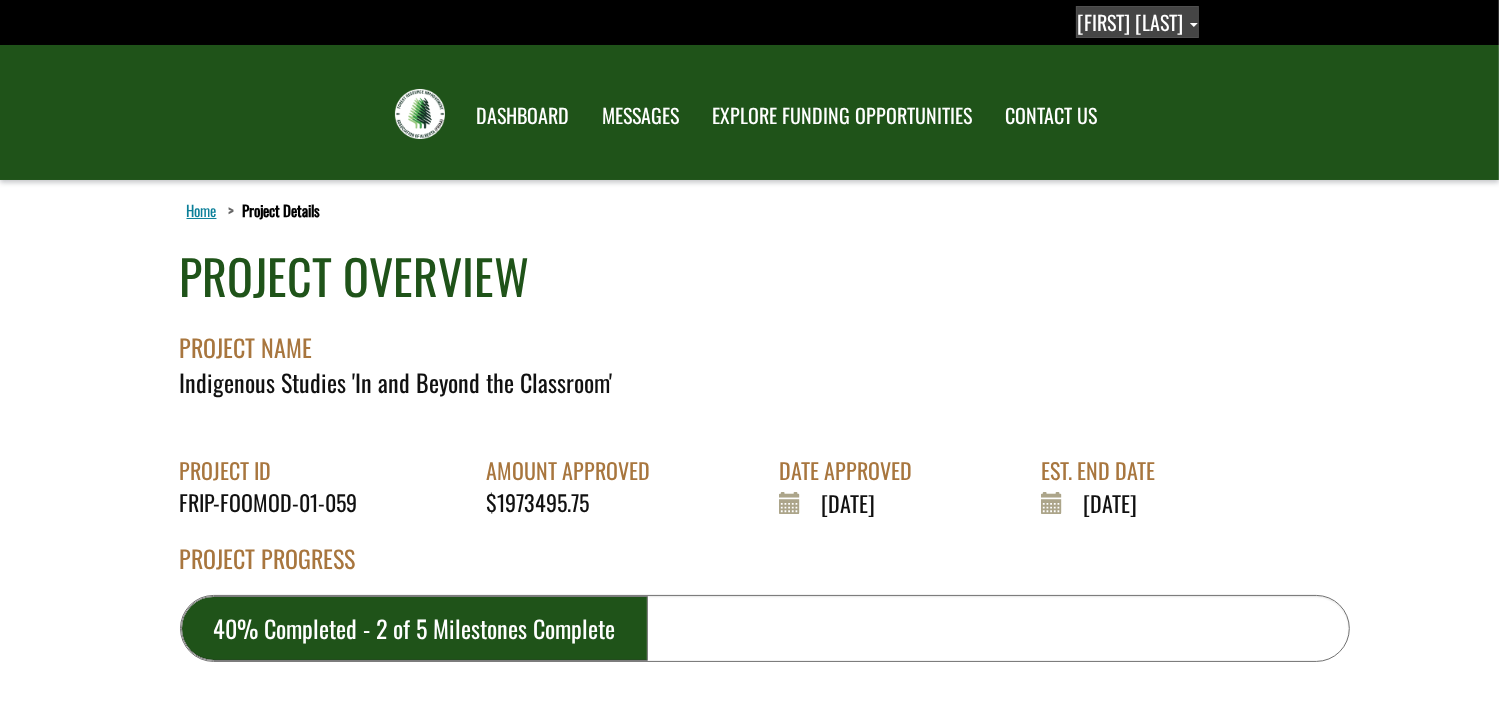 click on "[NAME]" at bounding box center (1130, 22) 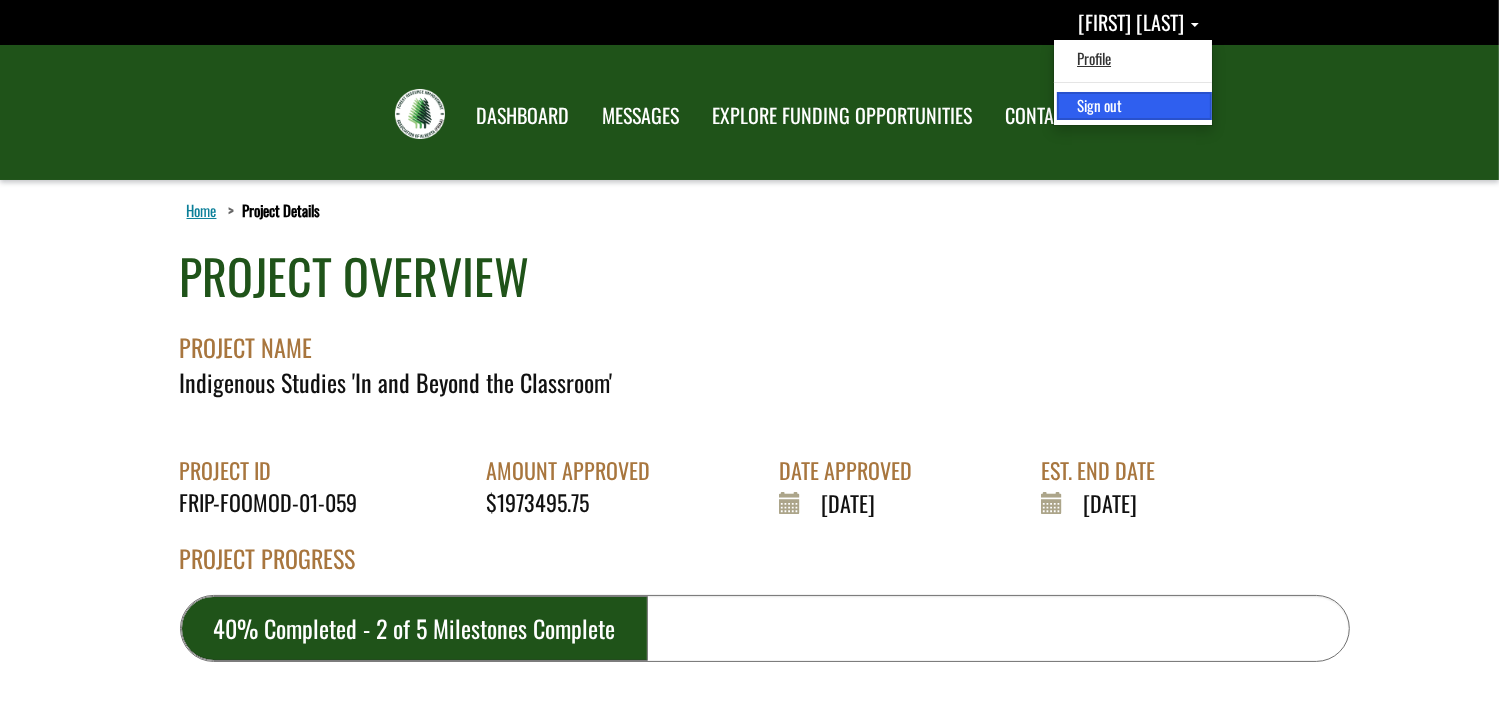 click on "Sign out" at bounding box center (1134, 105) 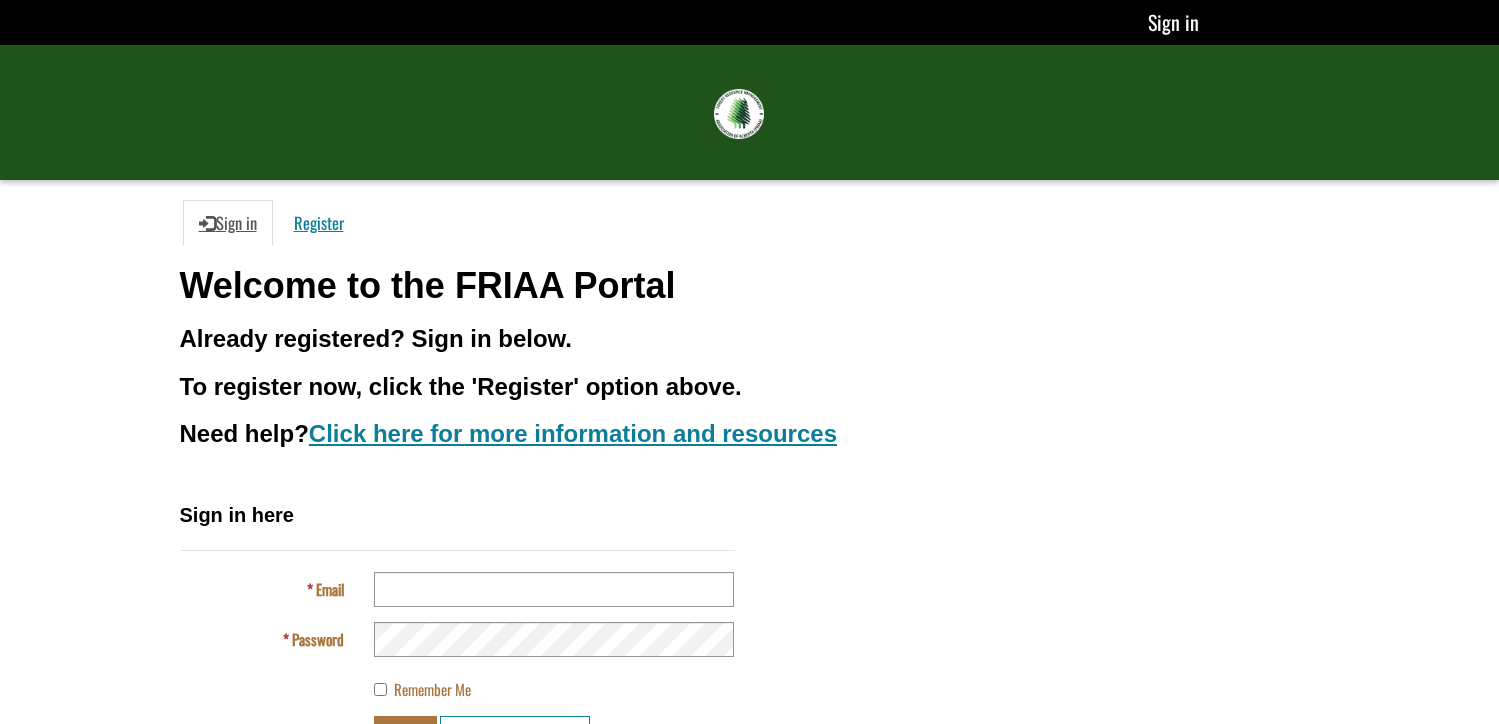 scroll, scrollTop: 0, scrollLeft: 0, axis: both 